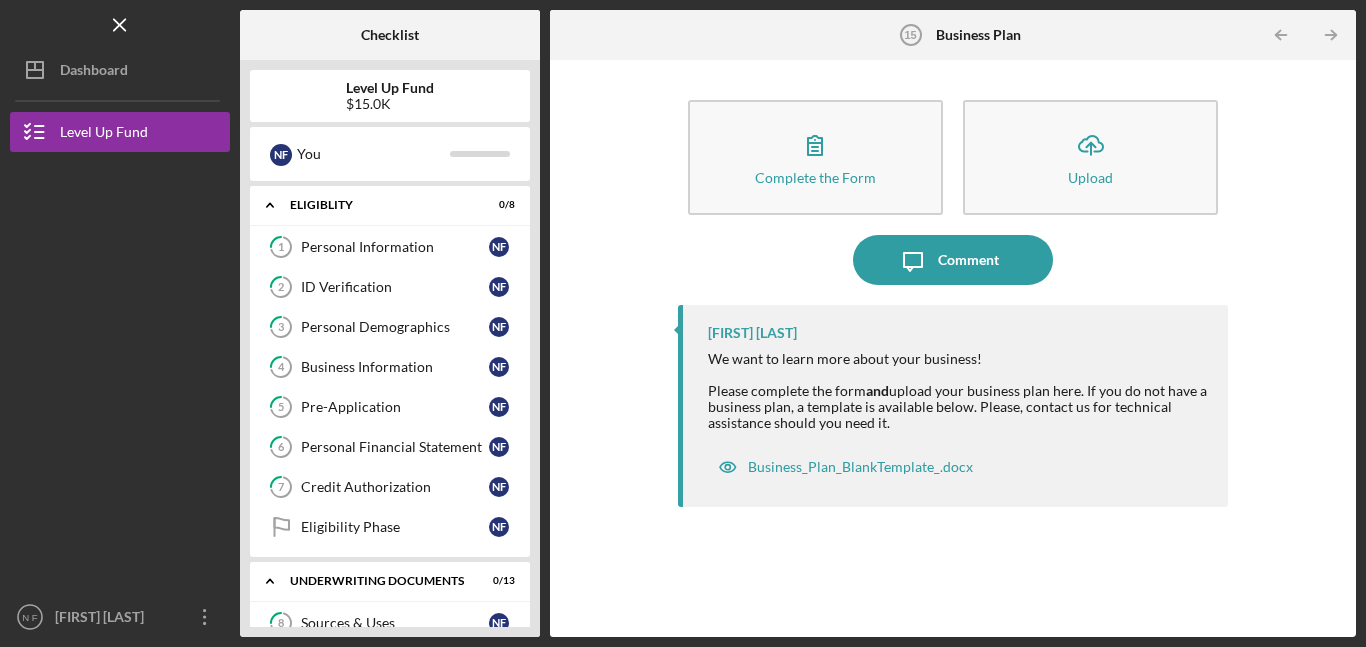 scroll, scrollTop: 0, scrollLeft: 0, axis: both 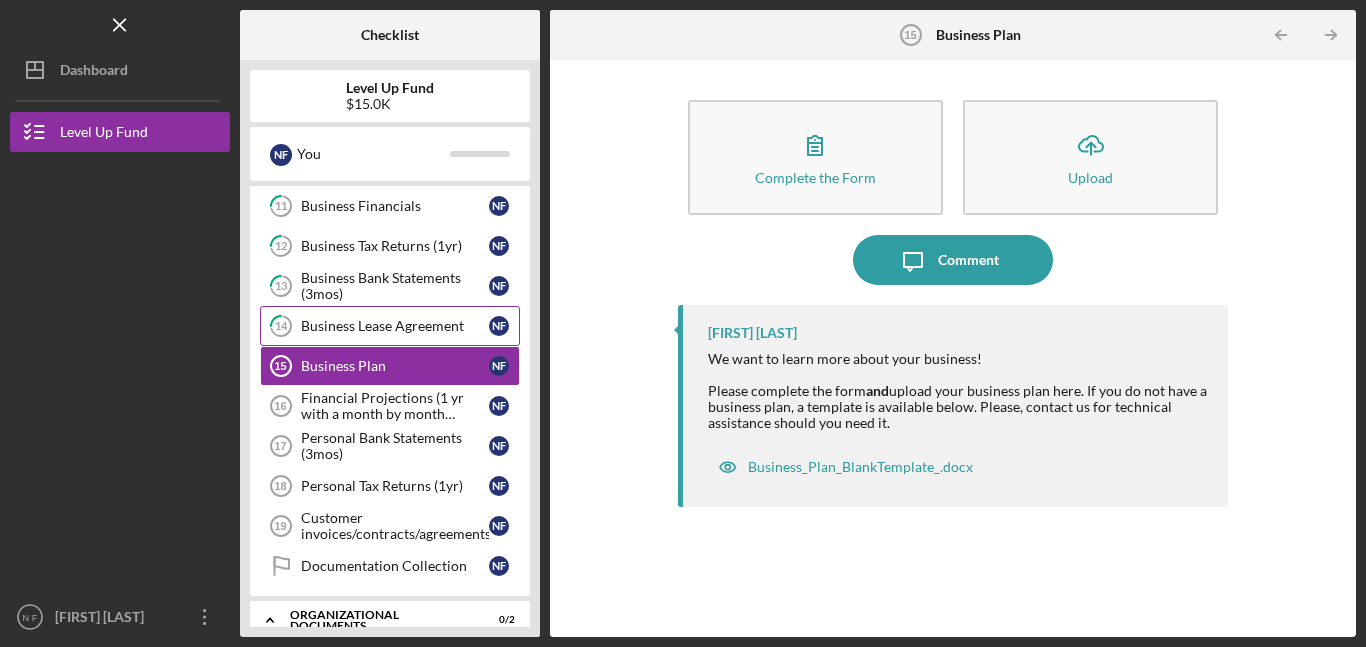 click on "Business Lease Agreement" at bounding box center [395, 326] 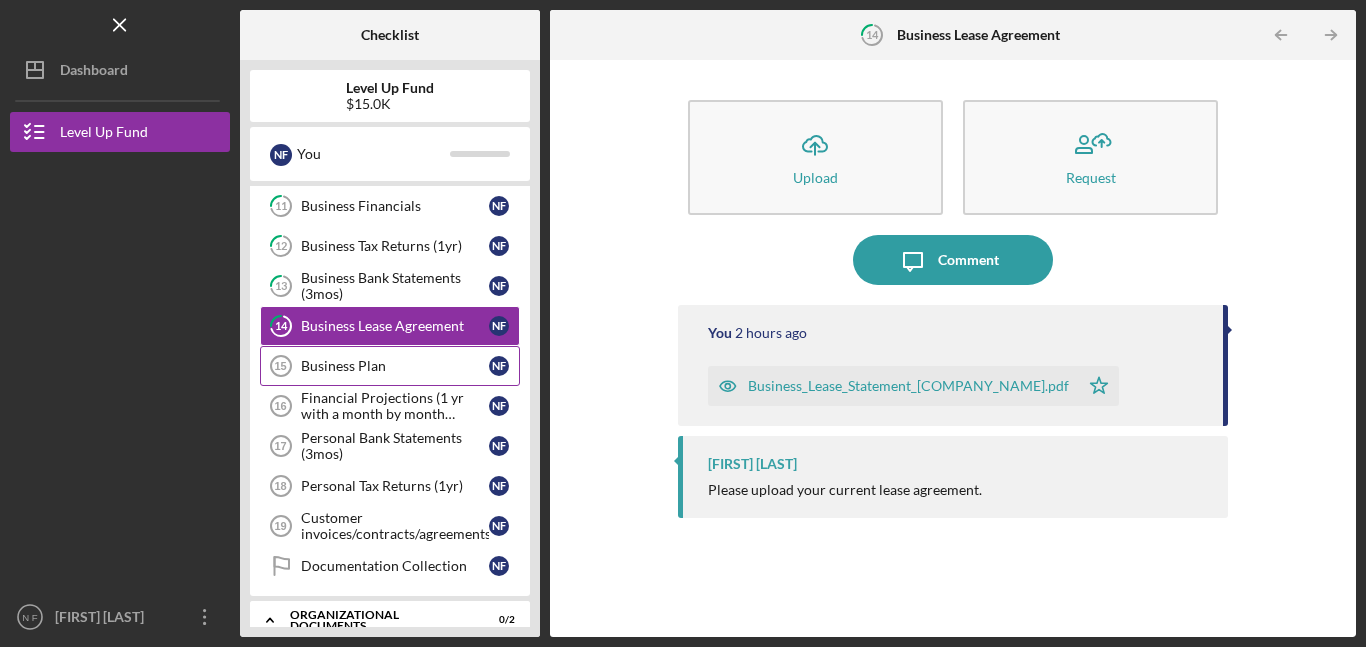 click on "Business Plan" at bounding box center (395, 366) 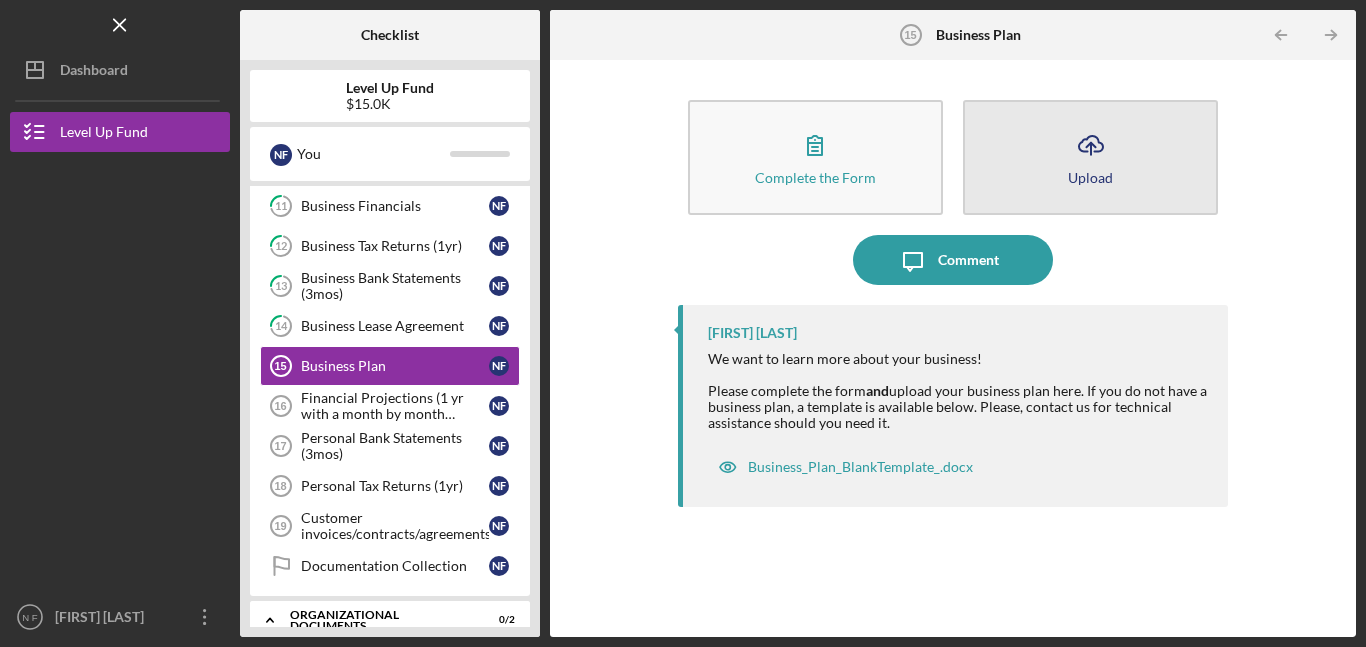 click on "Icon/Upload Upload" at bounding box center [1090, 157] 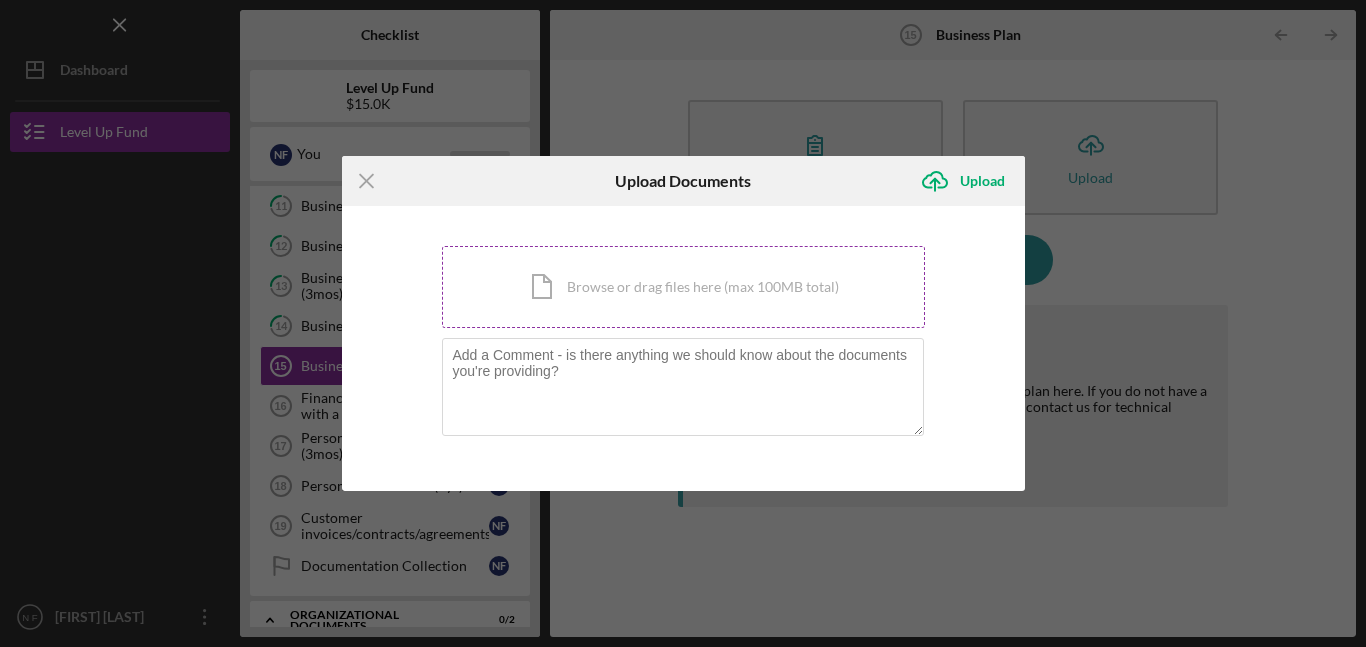 click on "Icon/Document Browse or drag files here (max 100MB total) Tap to choose files or take a photo" at bounding box center [683, 287] 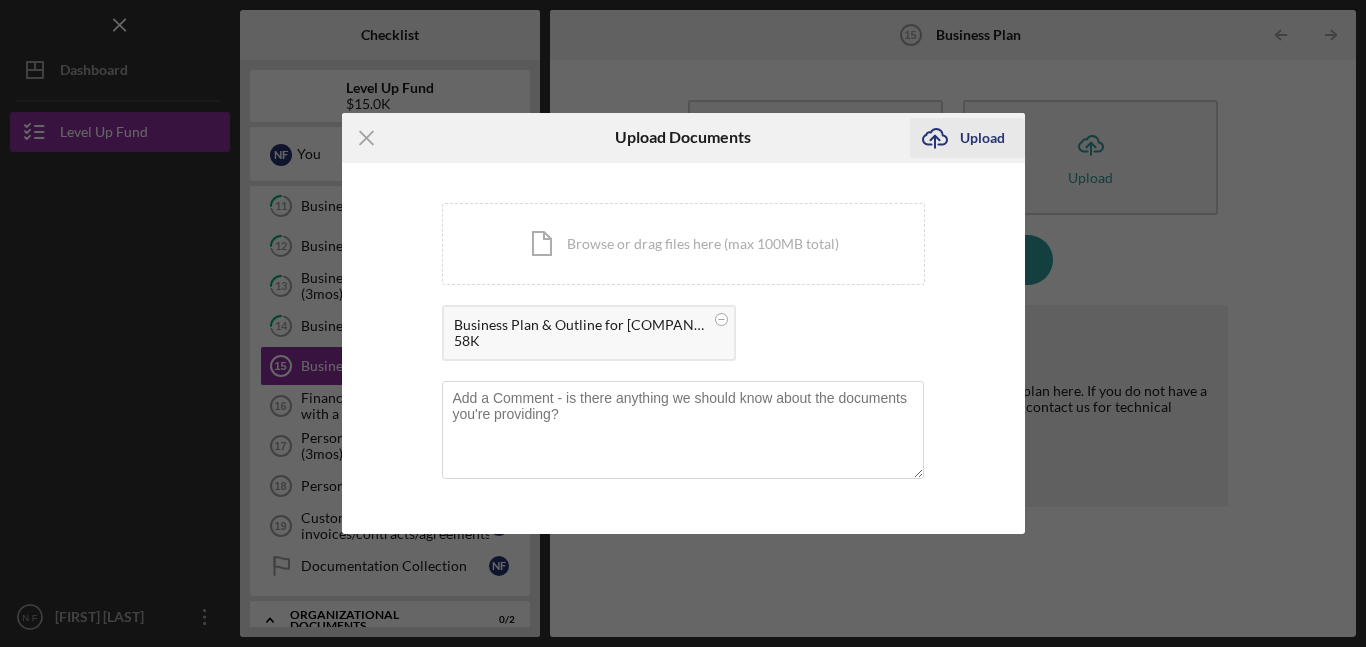 click on "Upload" at bounding box center [982, 138] 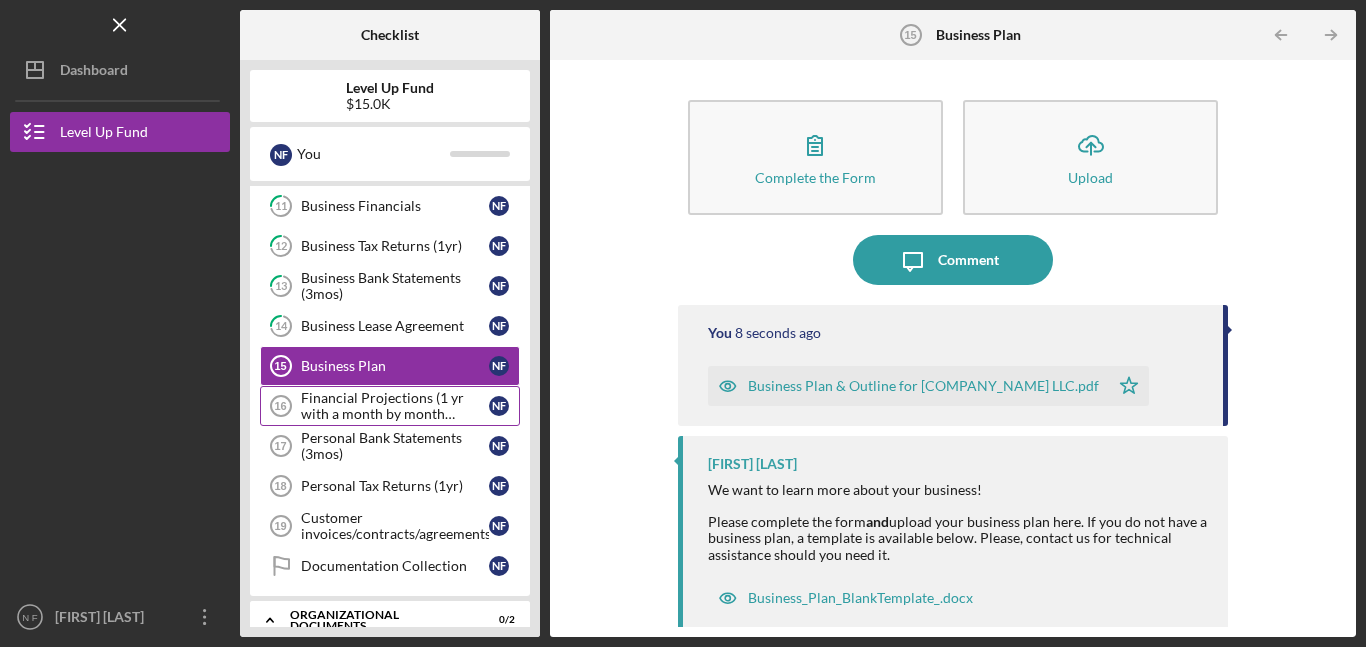 click on "Financial Projections (1 yr with a month by month breakdown)" at bounding box center (395, 406) 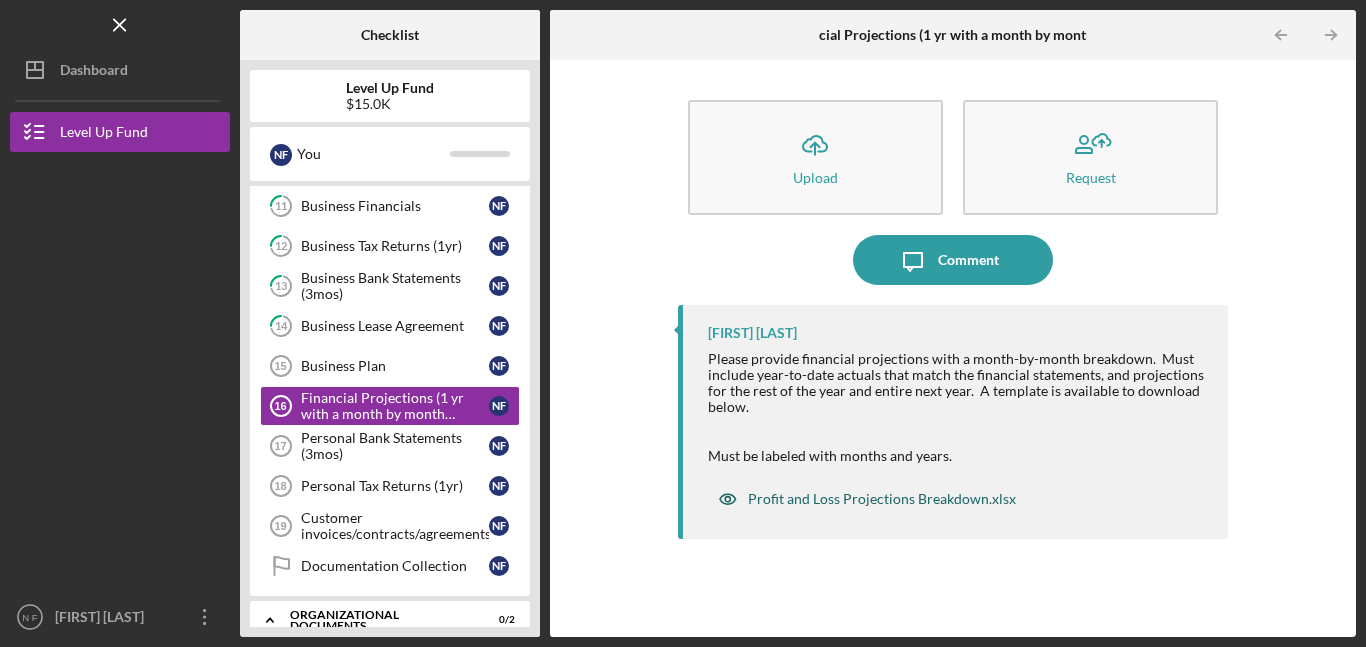 click on "Profit and Loss Projections Breakdown.xlsx" at bounding box center [882, 499] 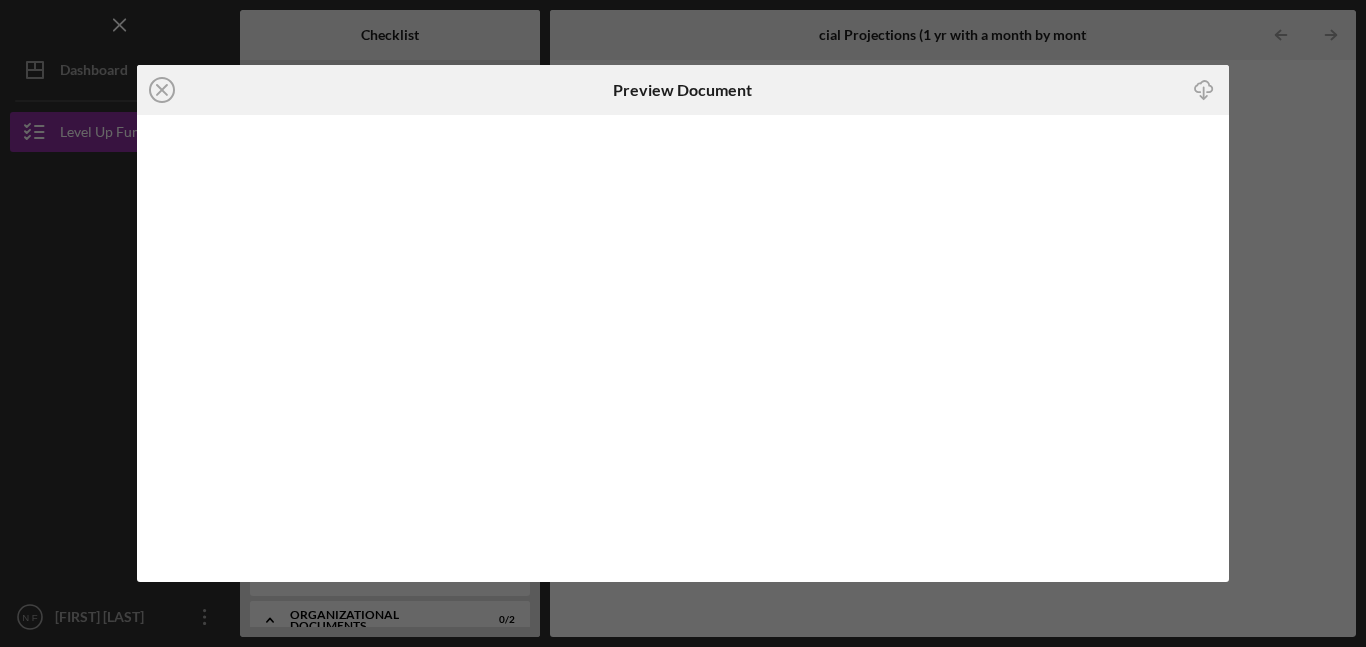 click on "Icon/Download" 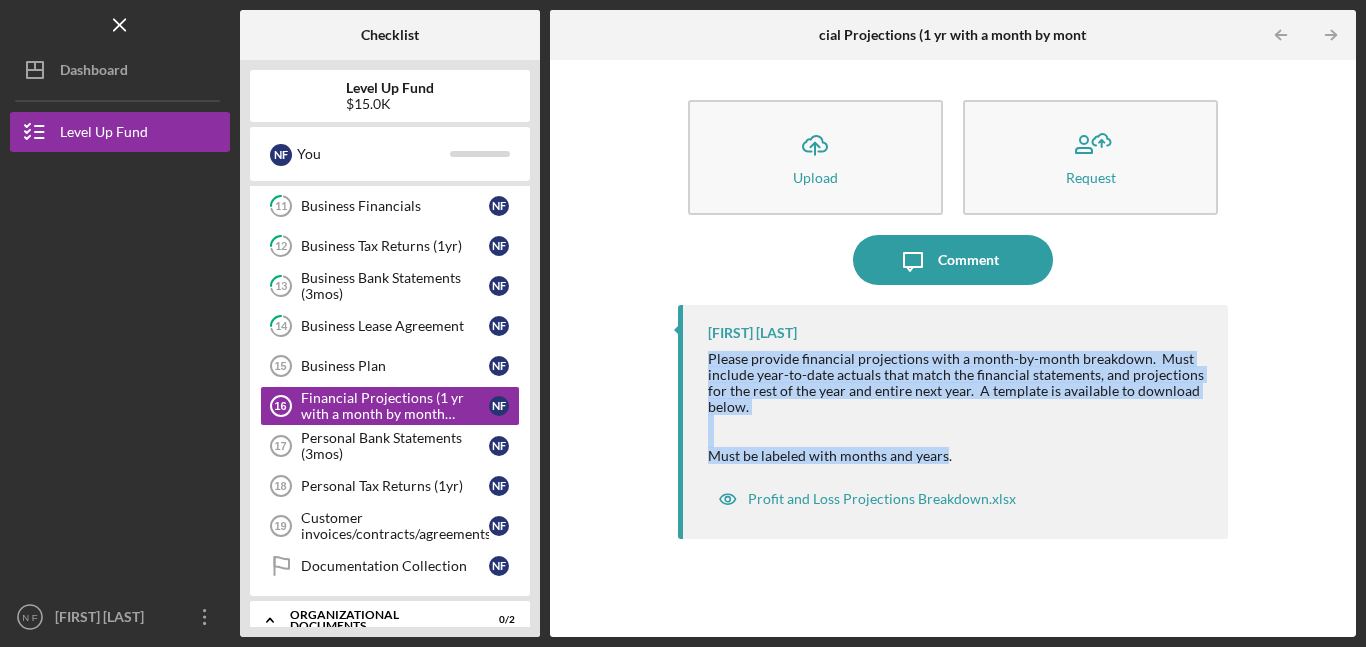 drag, startPoint x: 708, startPoint y: 353, endPoint x: 946, endPoint y: 451, distance: 257.38687 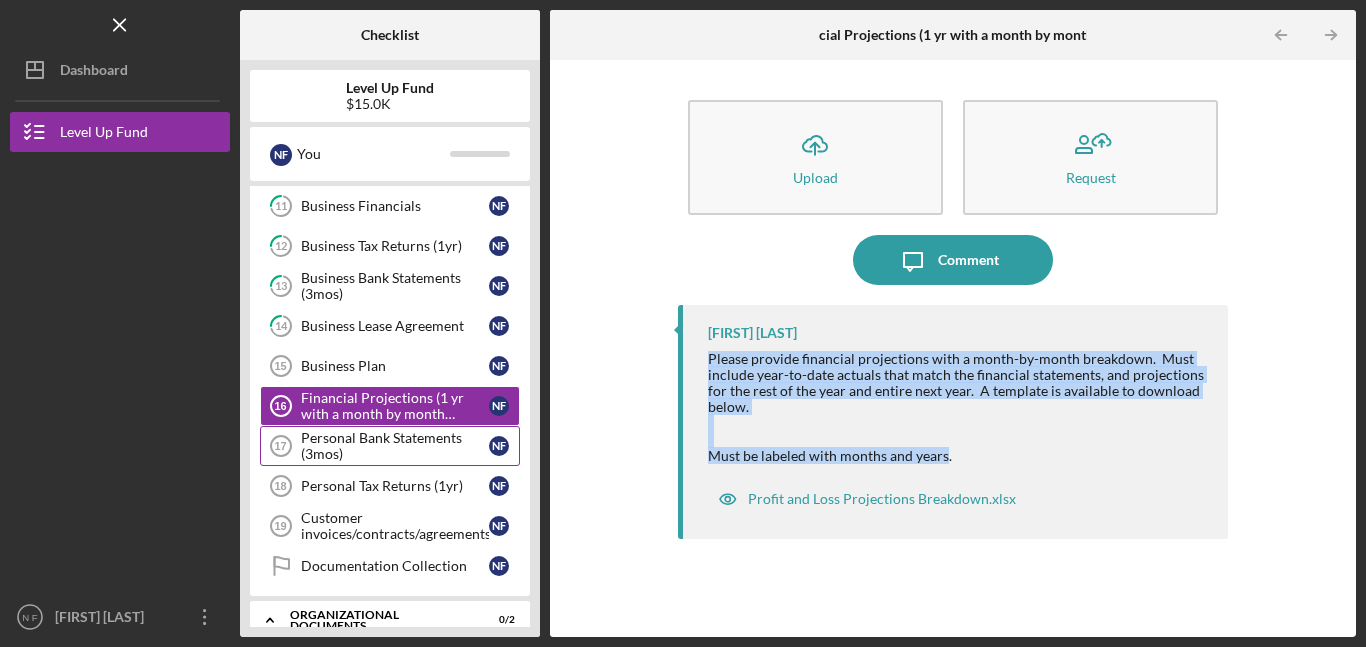 click on "Personal Bank Statements (3mos)" at bounding box center [395, 446] 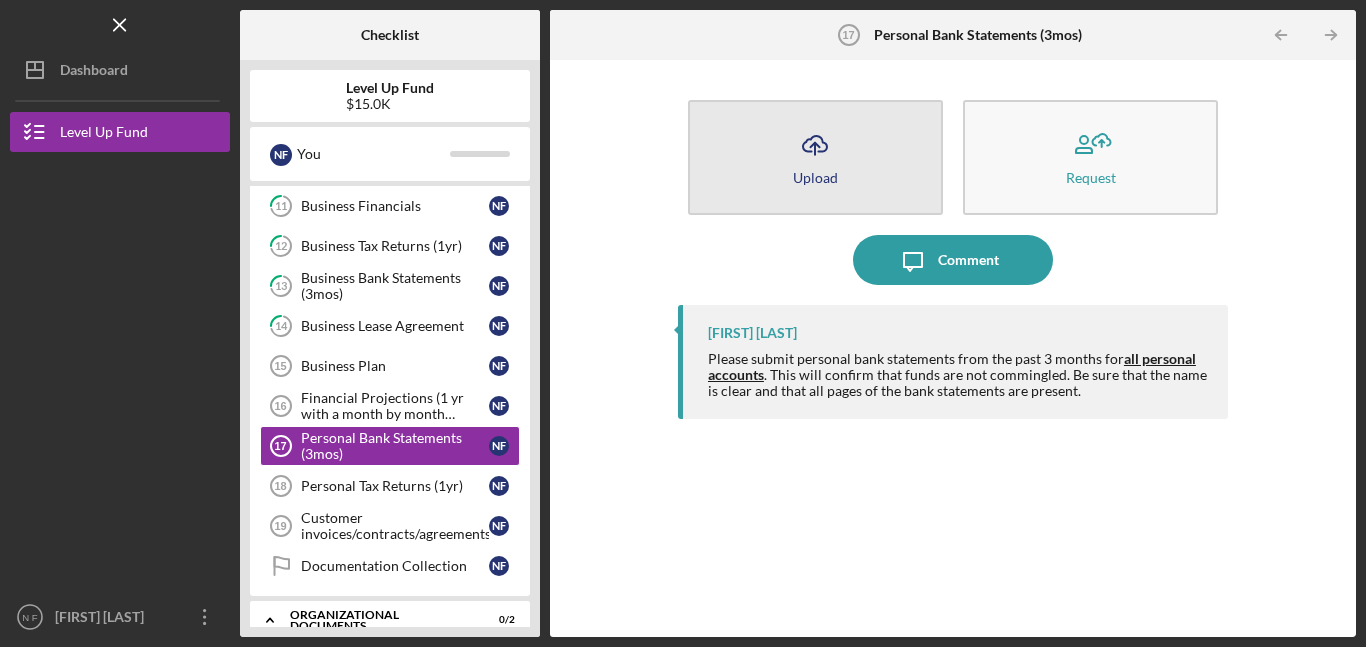 click 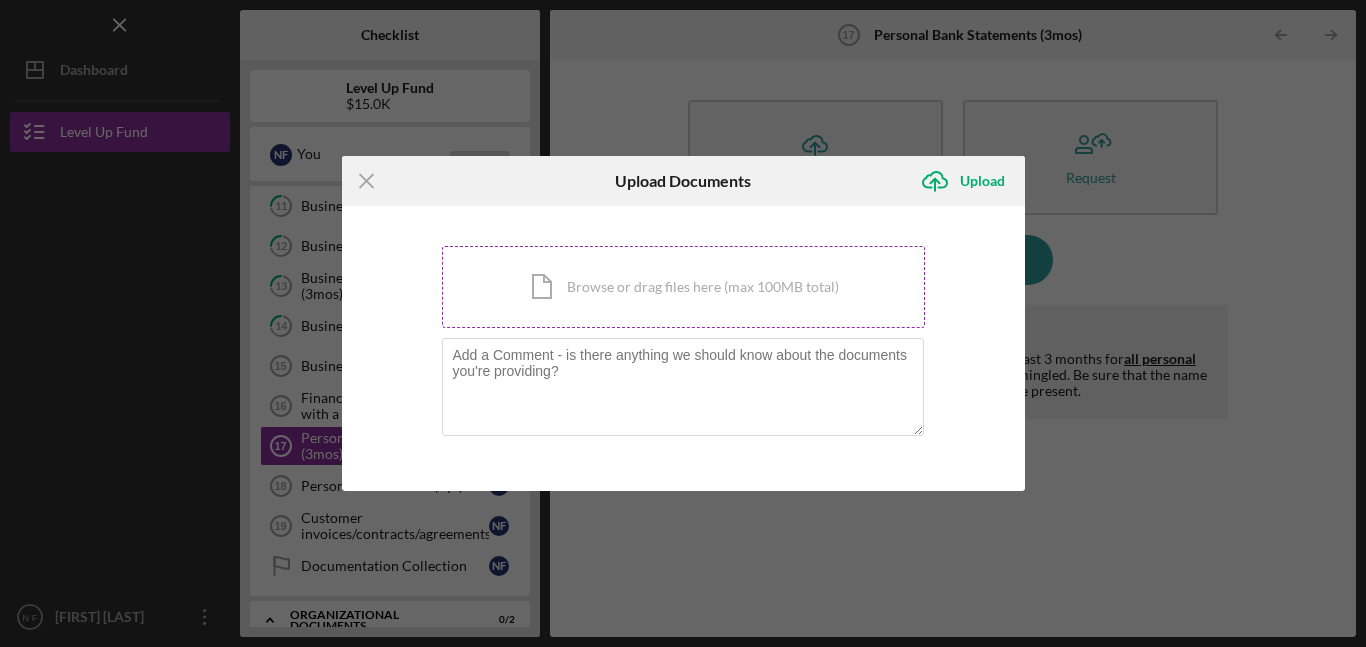 click on "Icon/Document Browse or drag files here (max 100MB total) Tap to choose files or take a photo" at bounding box center (683, 287) 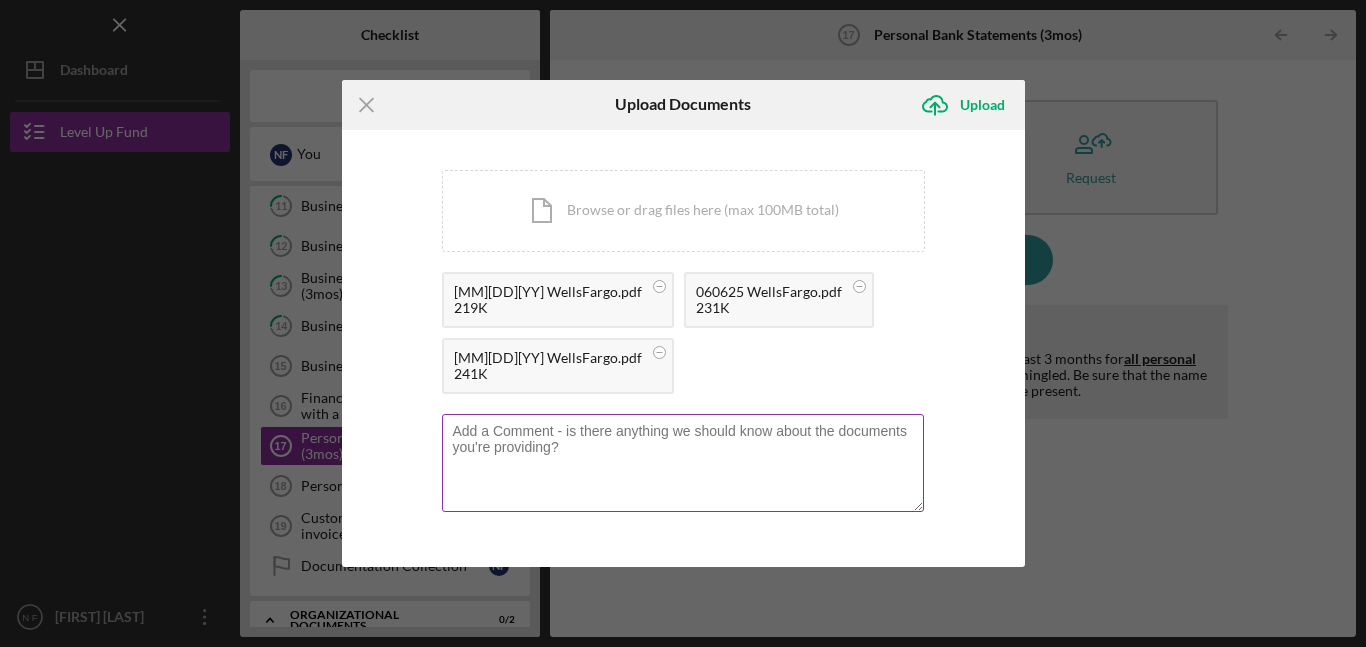click at bounding box center (683, 463) 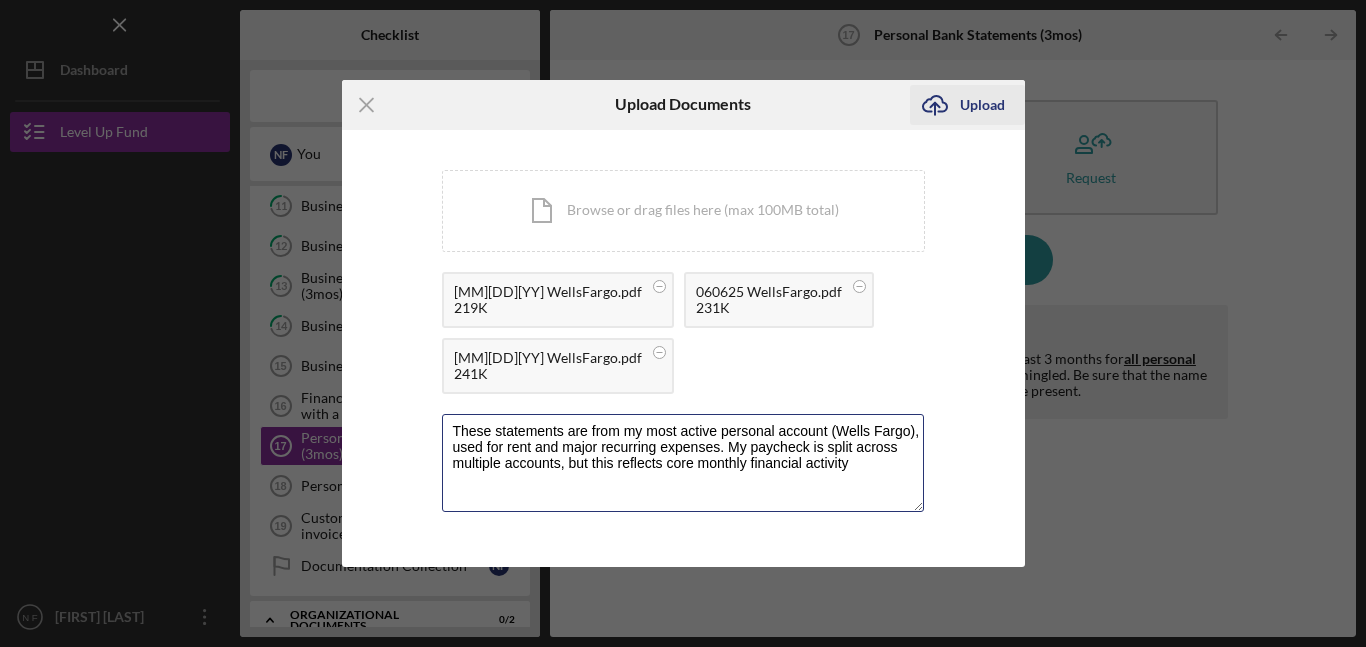 type on "These statements are from my most active personal account (Wells Fargo), used for rent and major recurring expenses. My paycheck is split across multiple accounts, but this reflects core monthly financial activity" 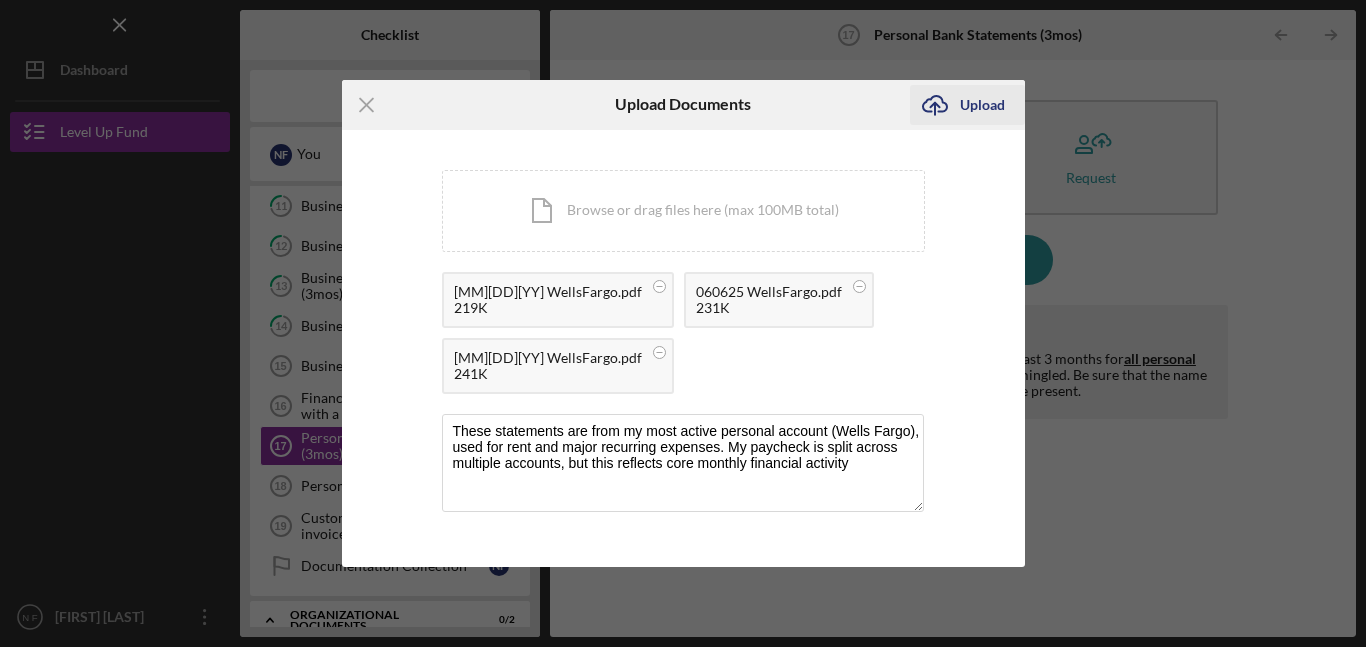 click on "Upload" at bounding box center (982, 105) 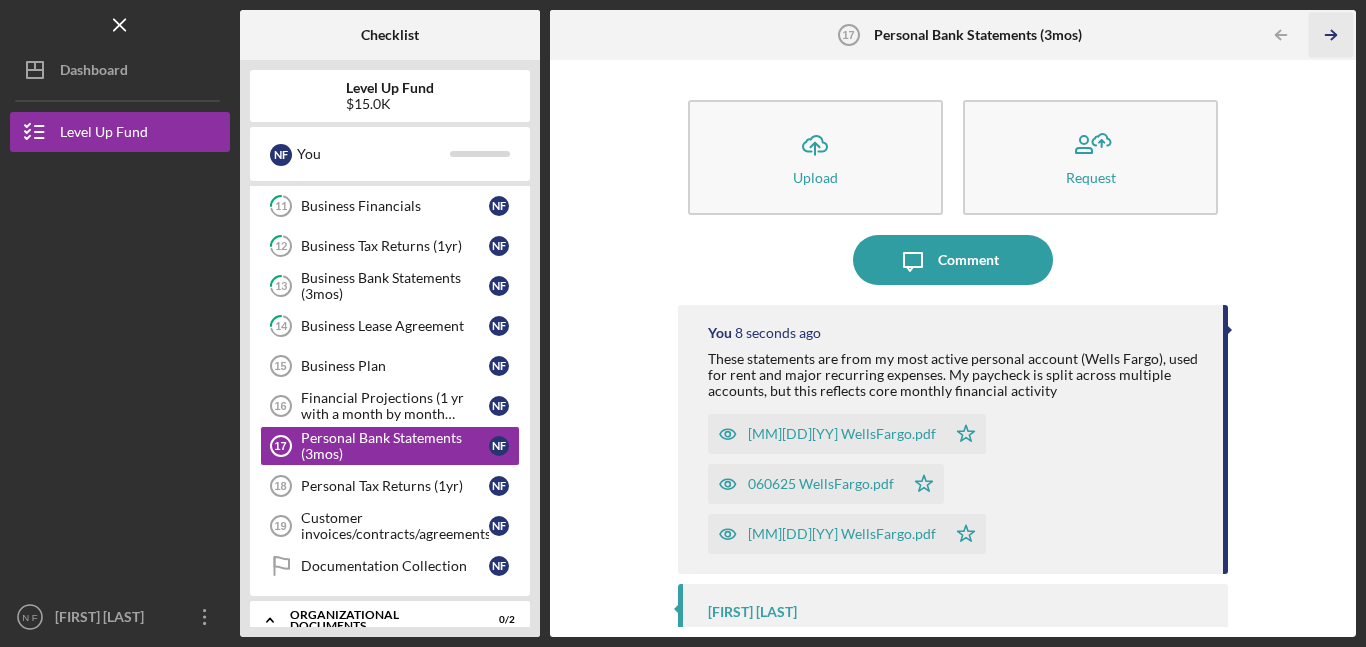 click on "Icon/Table Pagination Arrow" 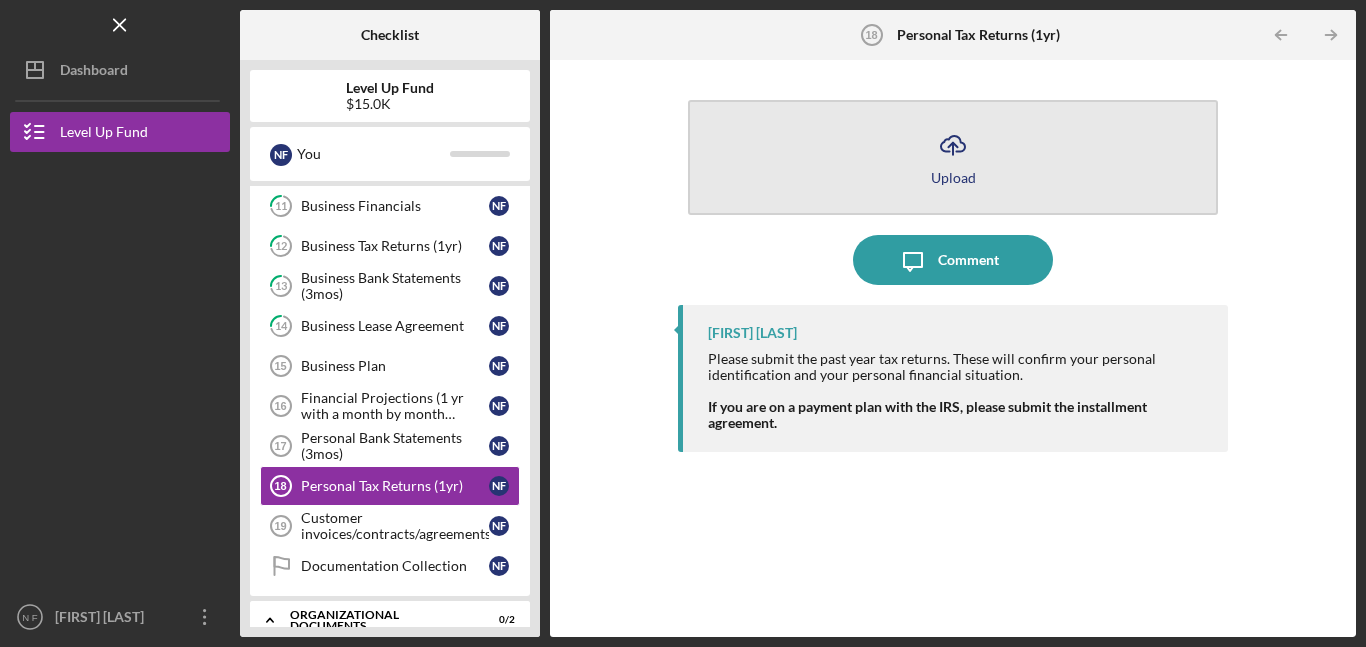 click on "Icon/Upload Upload" at bounding box center [953, 157] 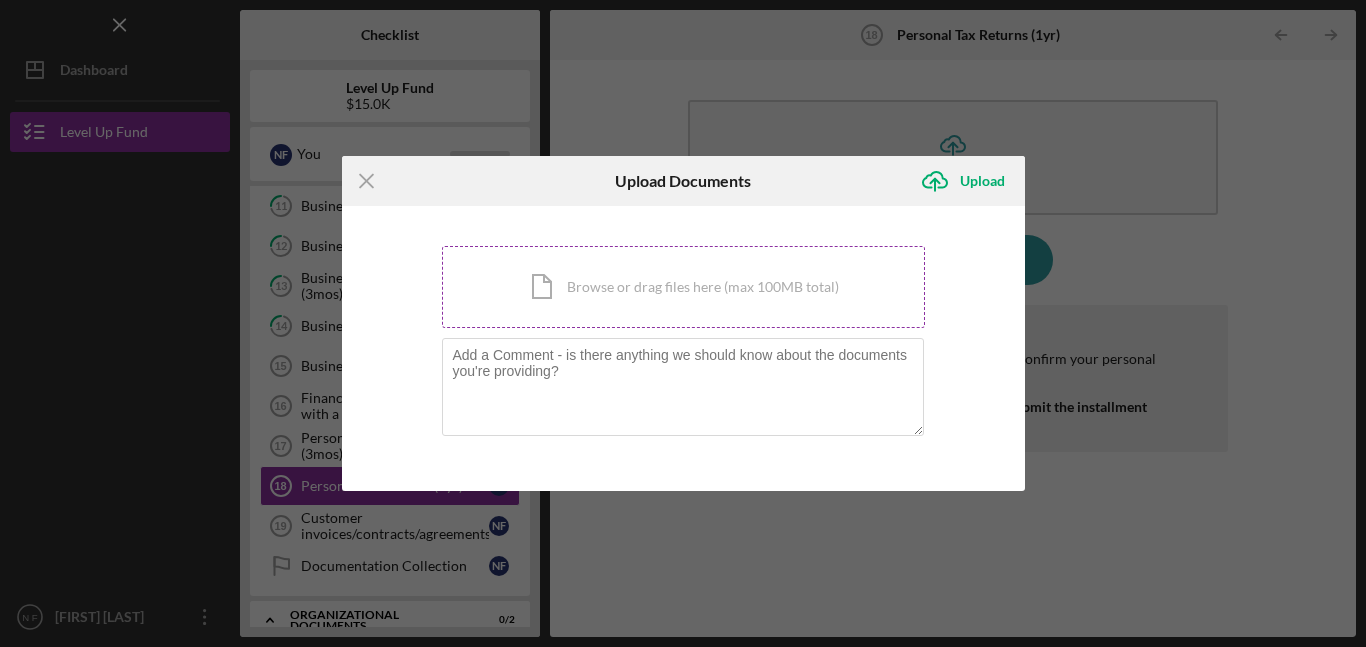 click on "Icon/Document Browse or drag files here (max 100MB total) Tap to choose files or take a photo" at bounding box center (683, 287) 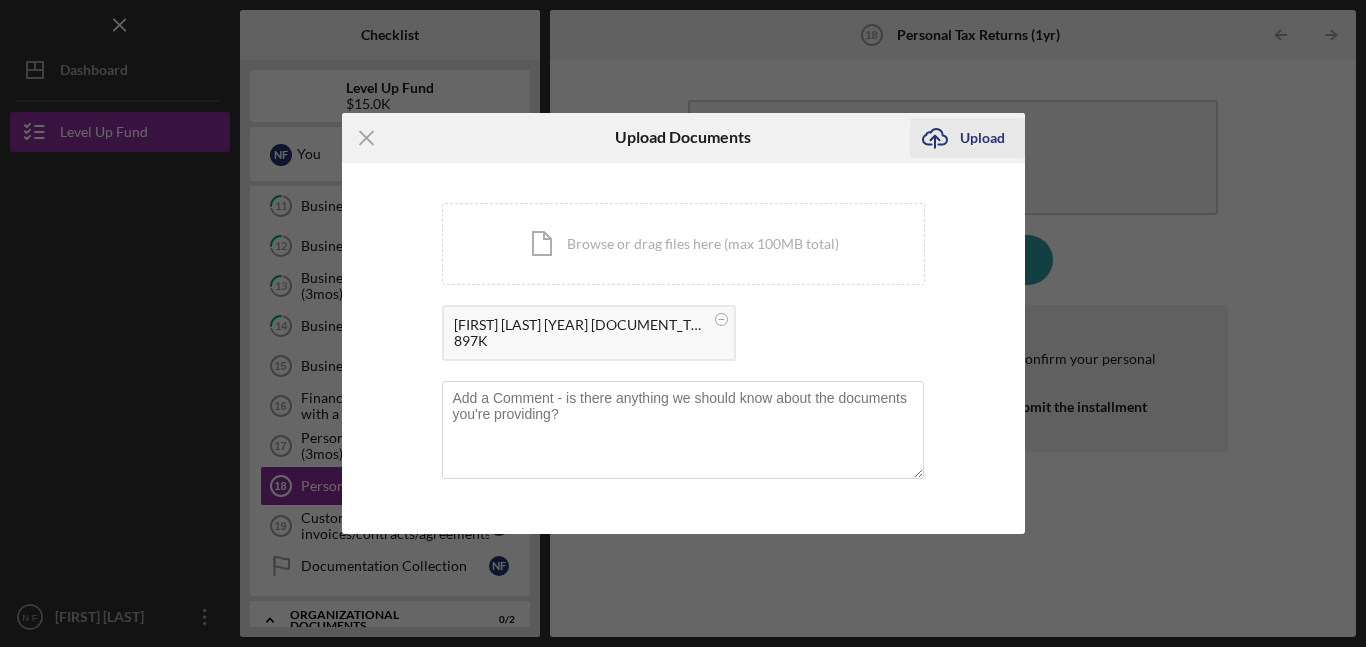 click on "Upload" at bounding box center [982, 138] 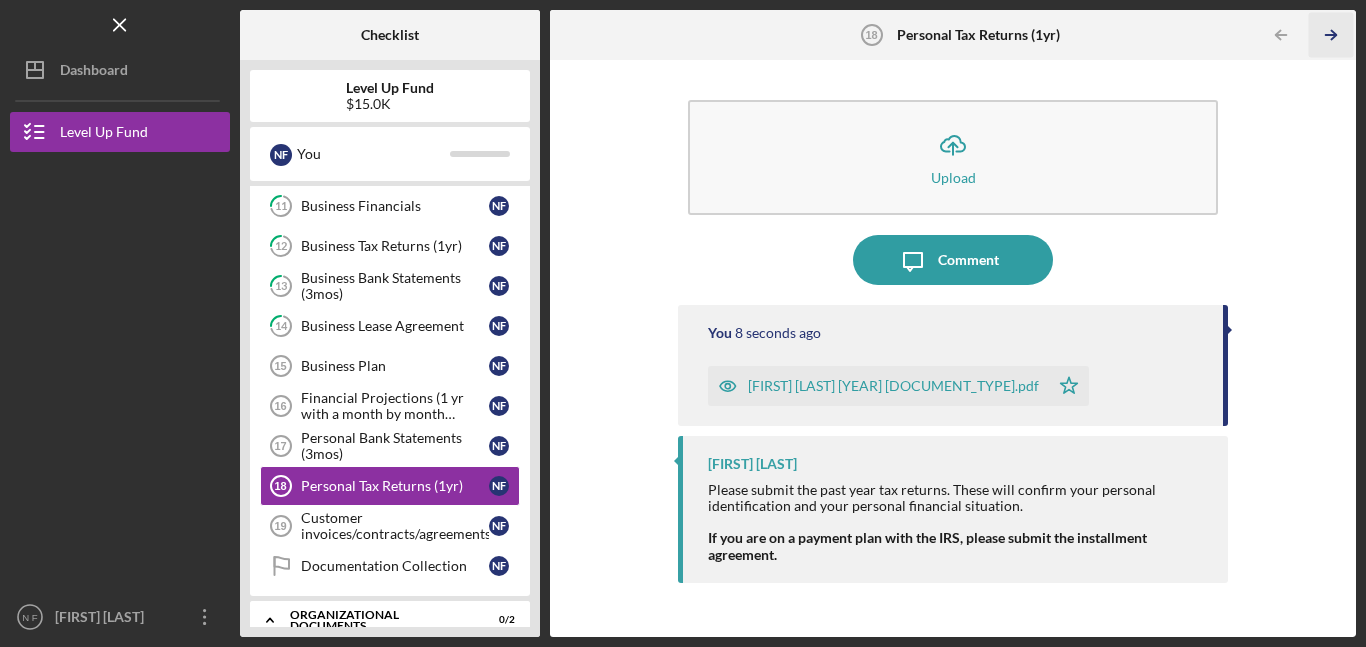 click on "Icon/Table Pagination Arrow" 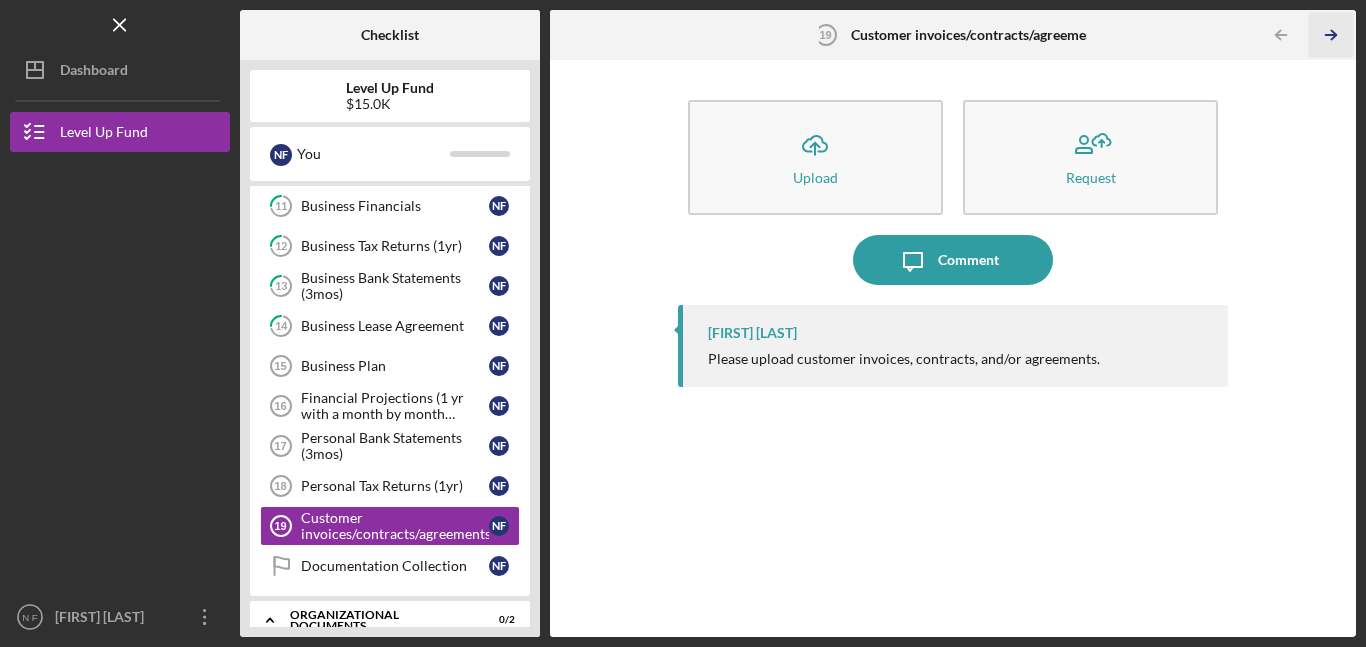 click on "Icon/Table Pagination Arrow" 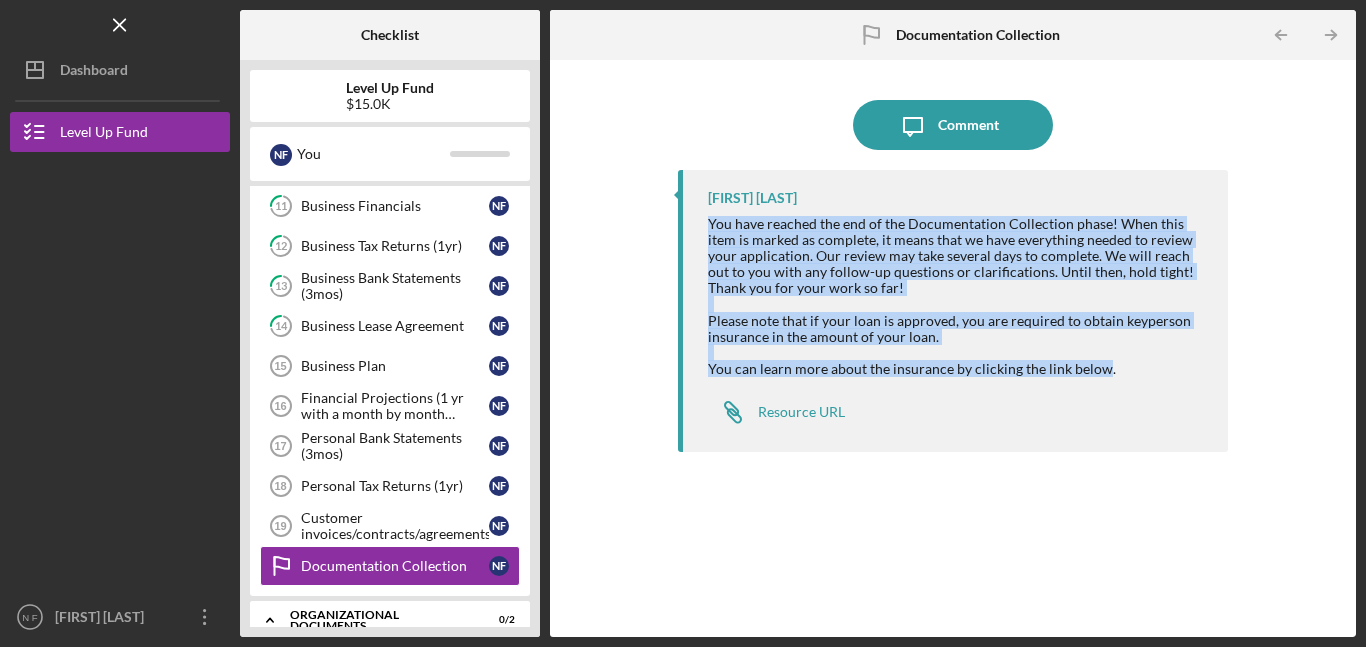drag, startPoint x: 708, startPoint y: 214, endPoint x: 1099, endPoint y: 365, distance: 419.14438 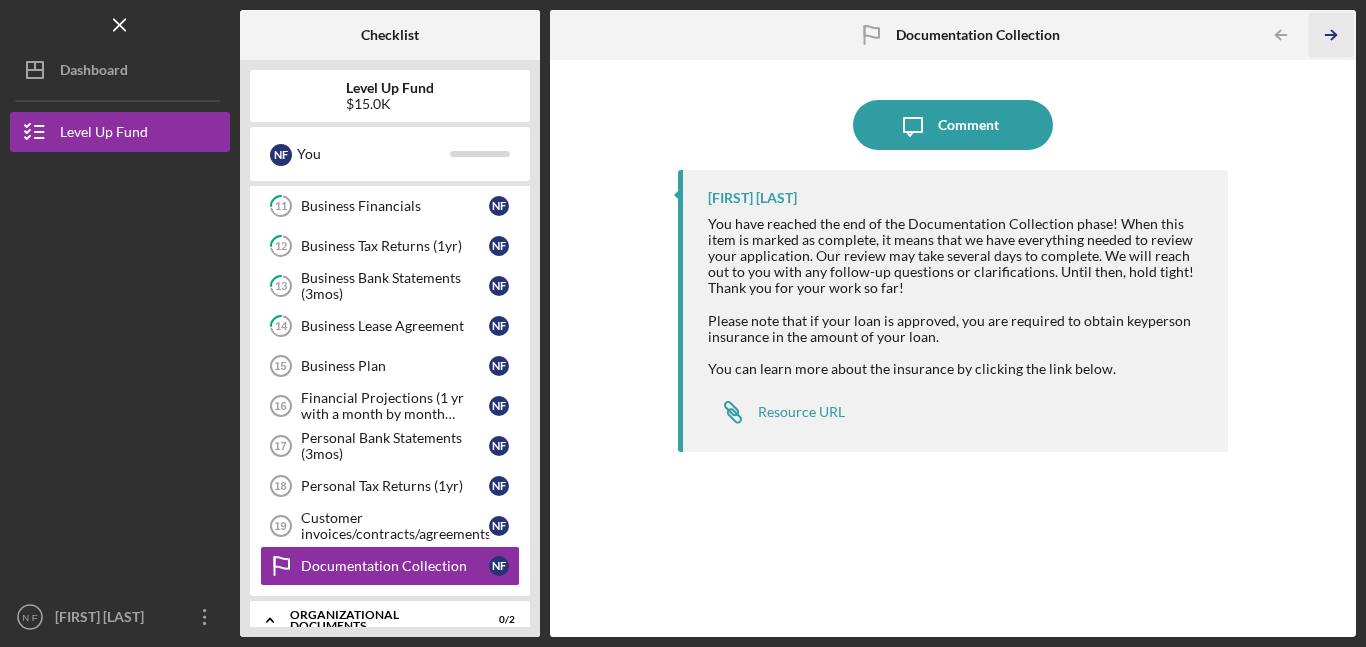 click on "Icon/Table Pagination Arrow" 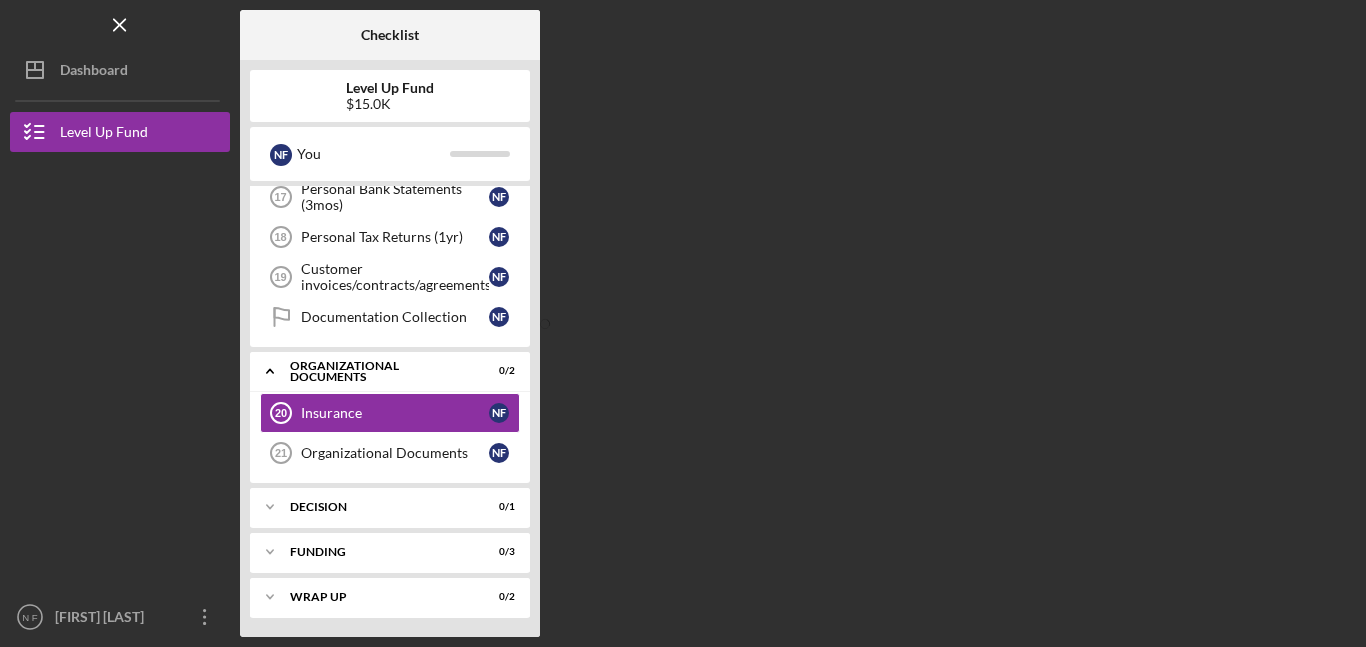 scroll, scrollTop: 787, scrollLeft: 0, axis: vertical 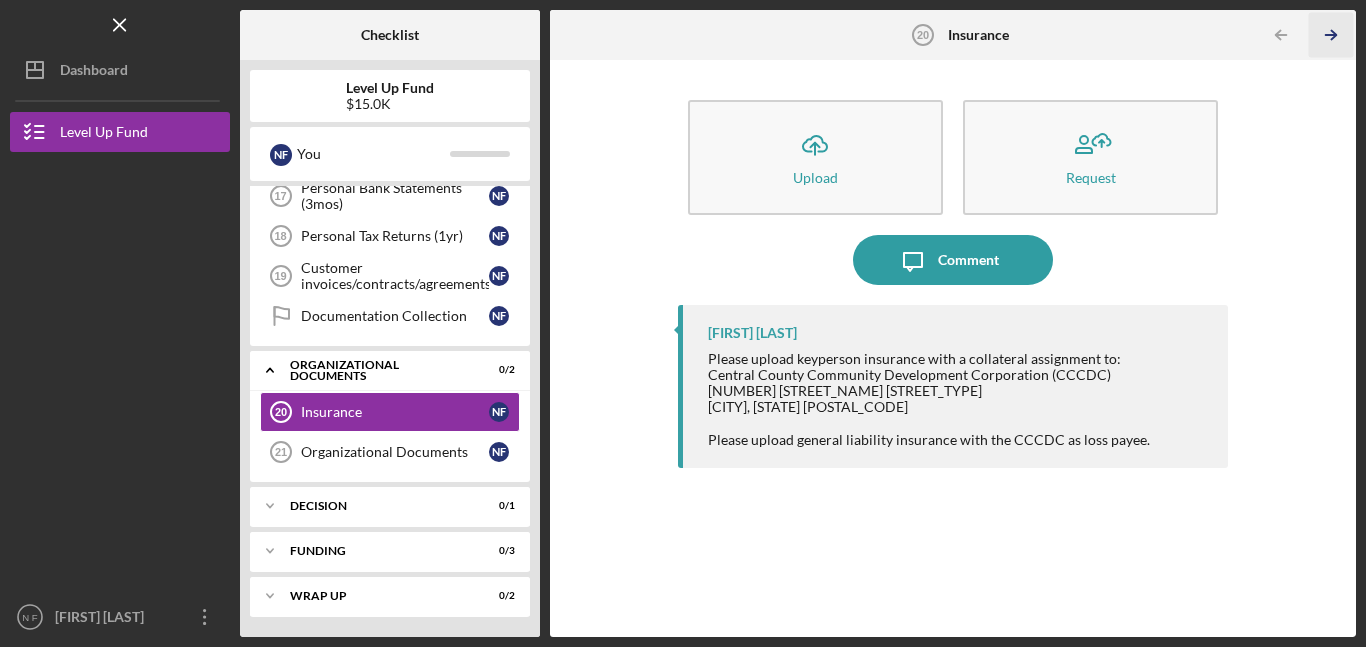 click on "Icon/Table Pagination Arrow" 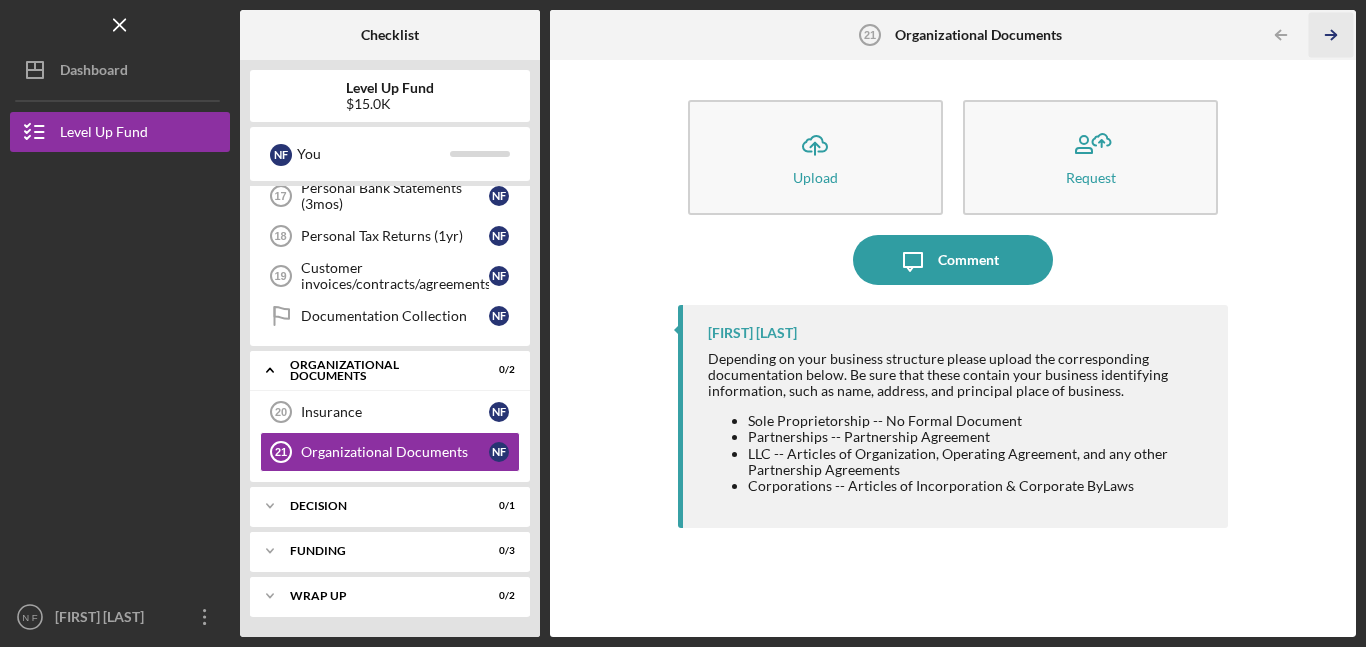 click on "Icon/Table Pagination Arrow" 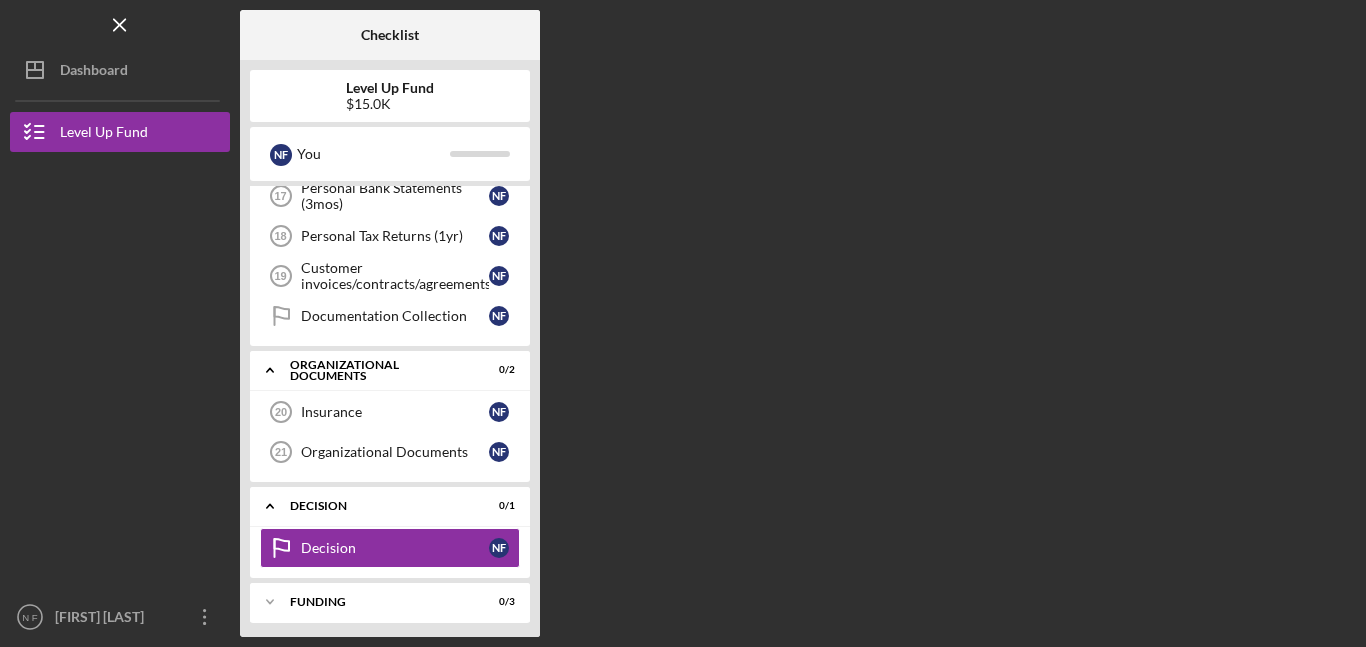 scroll, scrollTop: 838, scrollLeft: 0, axis: vertical 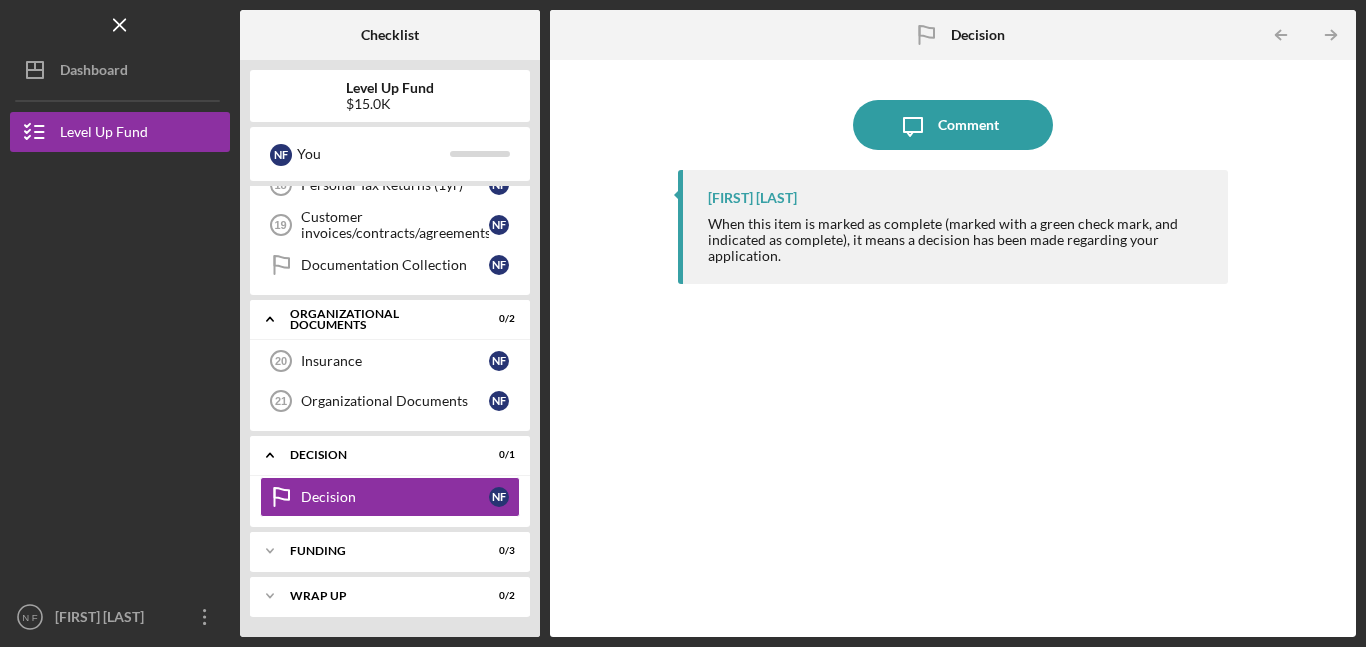 click on "Icon/Table Pagination Arrow" 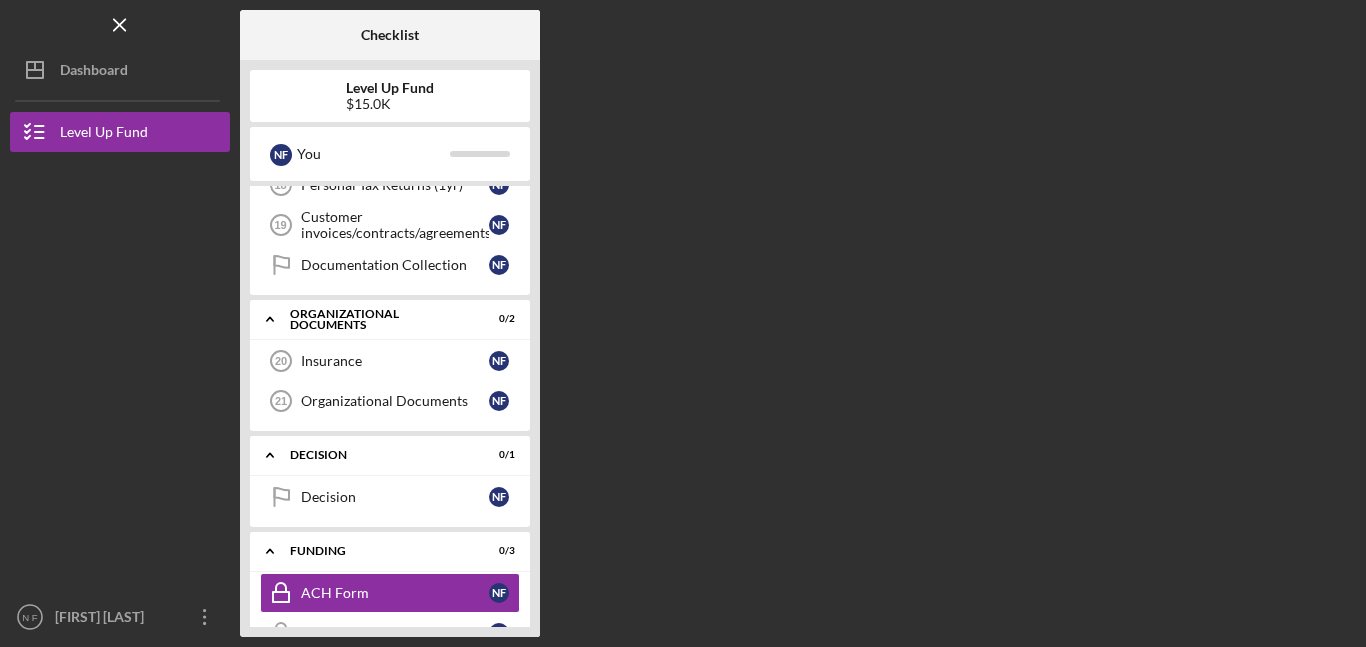 scroll, scrollTop: 969, scrollLeft: 0, axis: vertical 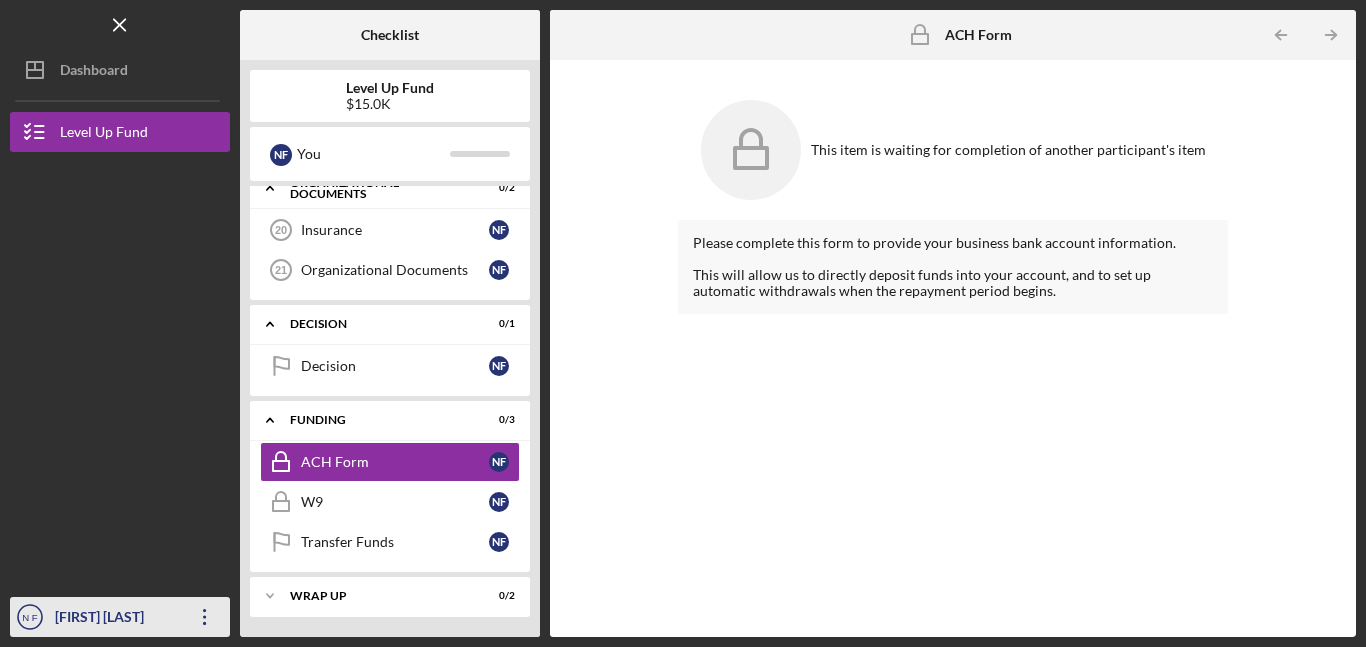 click on "Icon/Overflow" 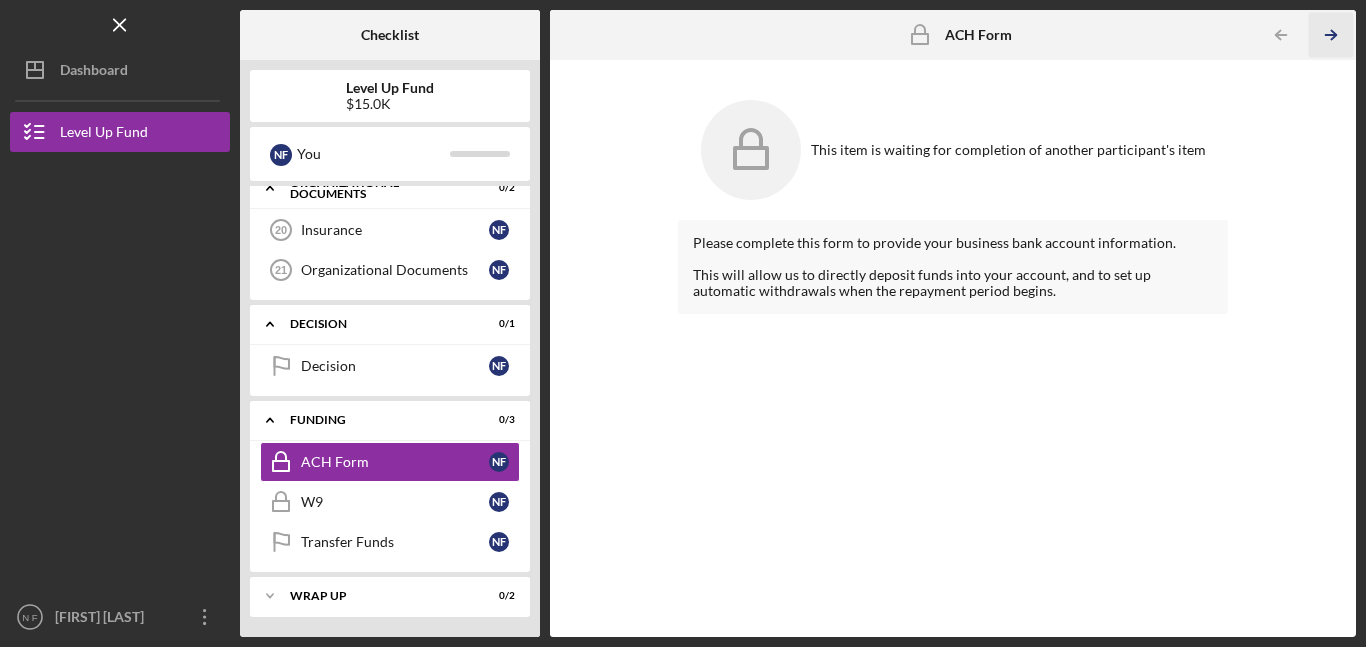 click on "Icon/Table Pagination Arrow" 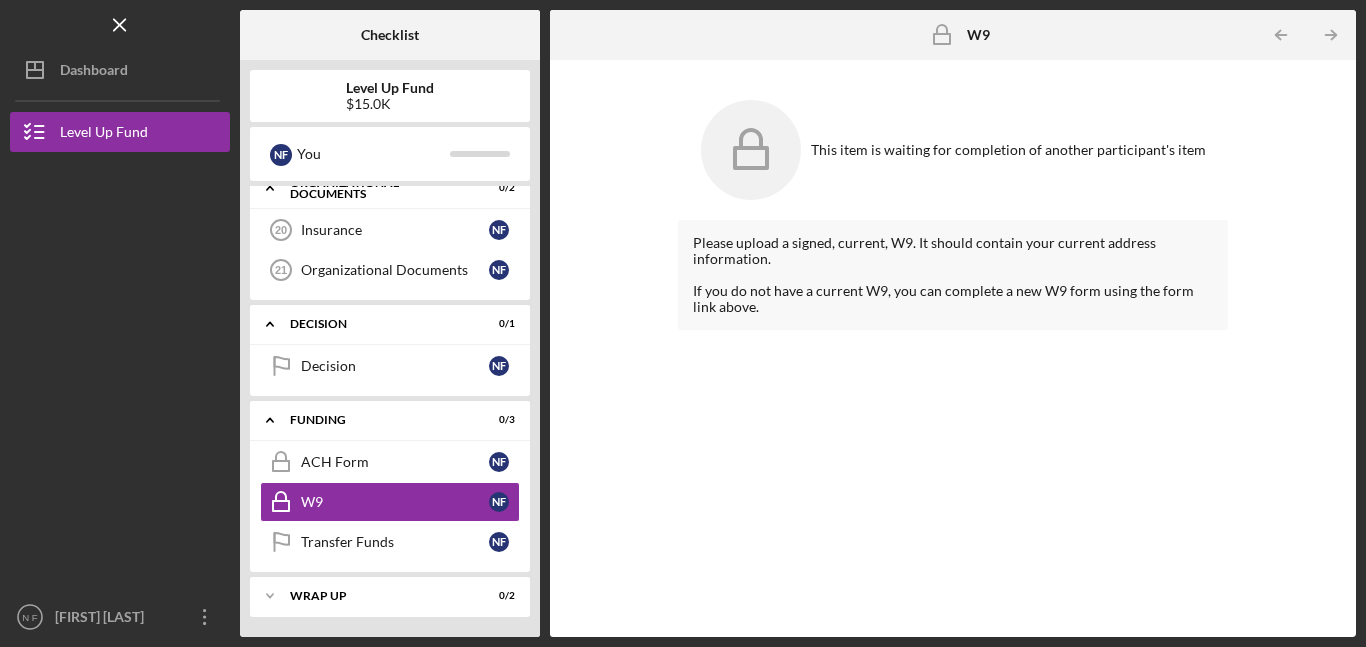 click on "Icon/Table Pagination Arrow" 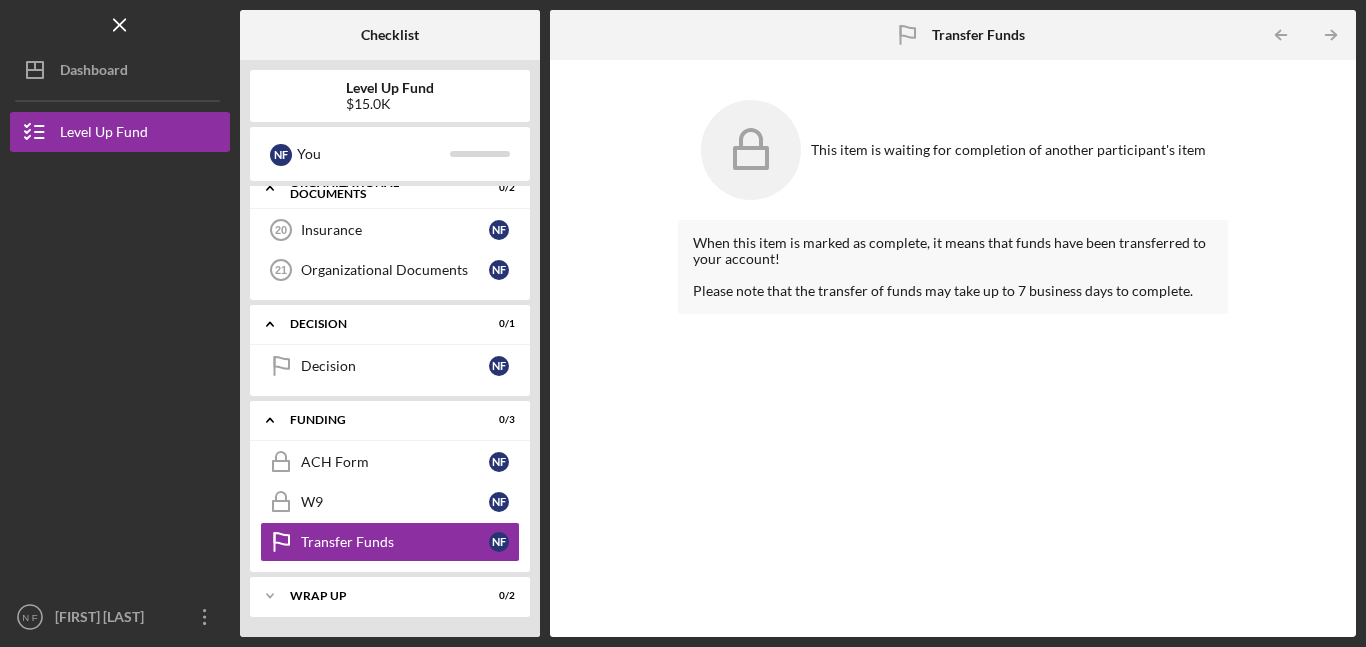 click on "Icon/Table Pagination Arrow" 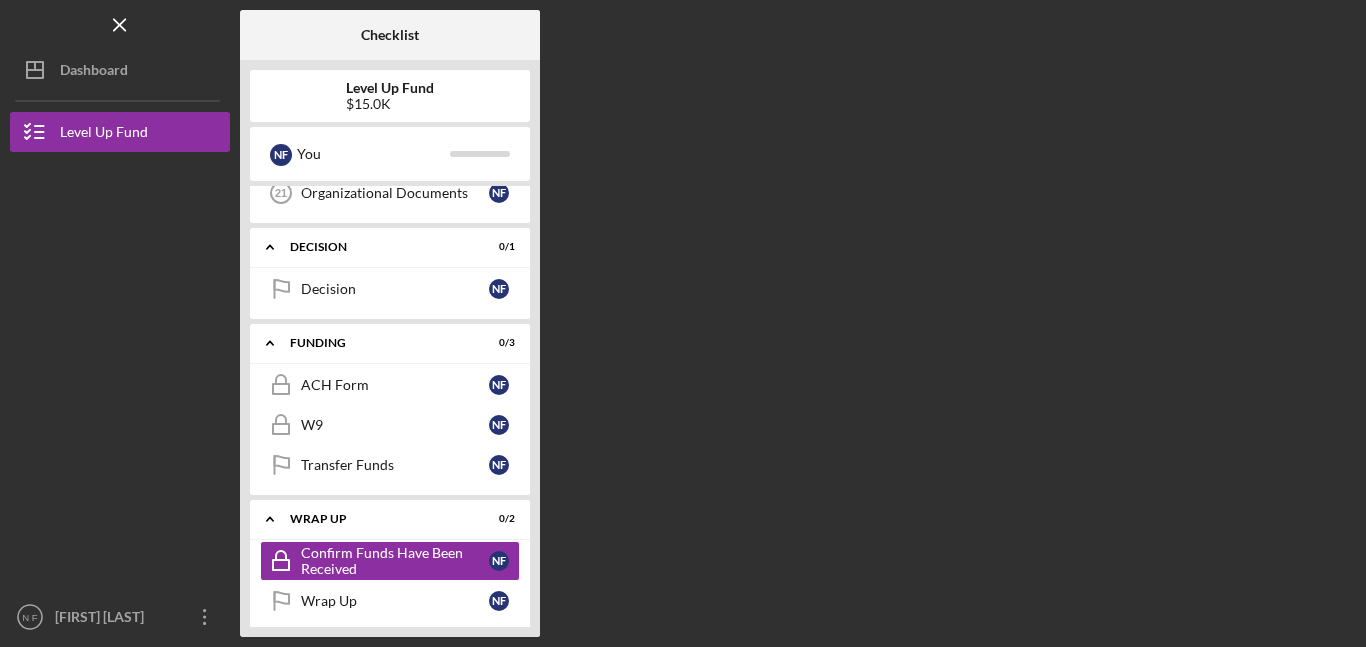 scroll, scrollTop: 1060, scrollLeft: 0, axis: vertical 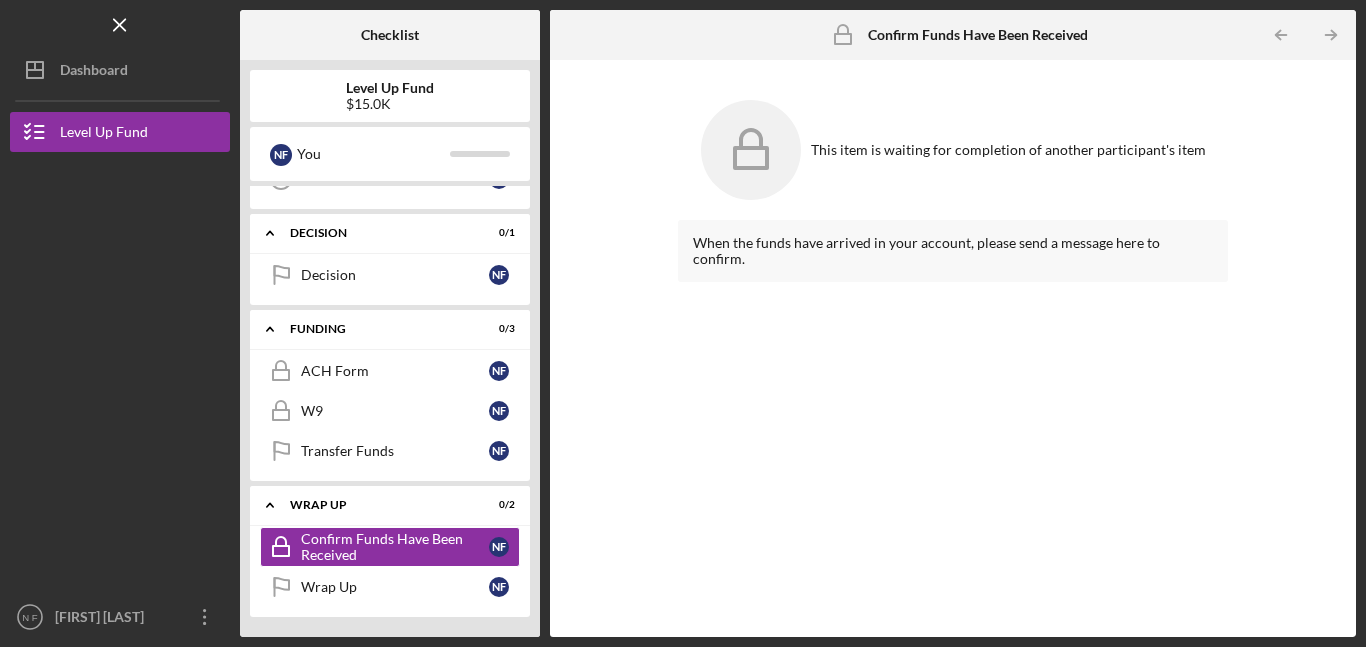 click on "Icon/Table Pagination Arrow" 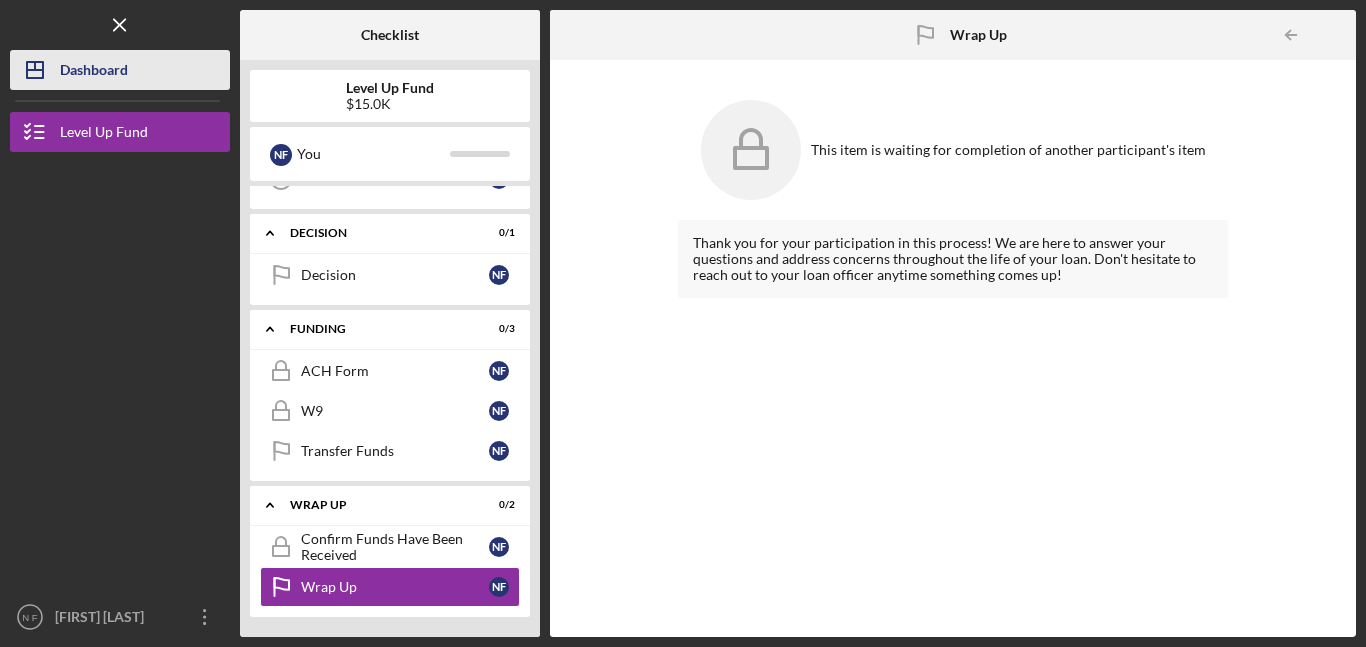 click on "Icon/Dashboard Dashboard" at bounding box center (120, 70) 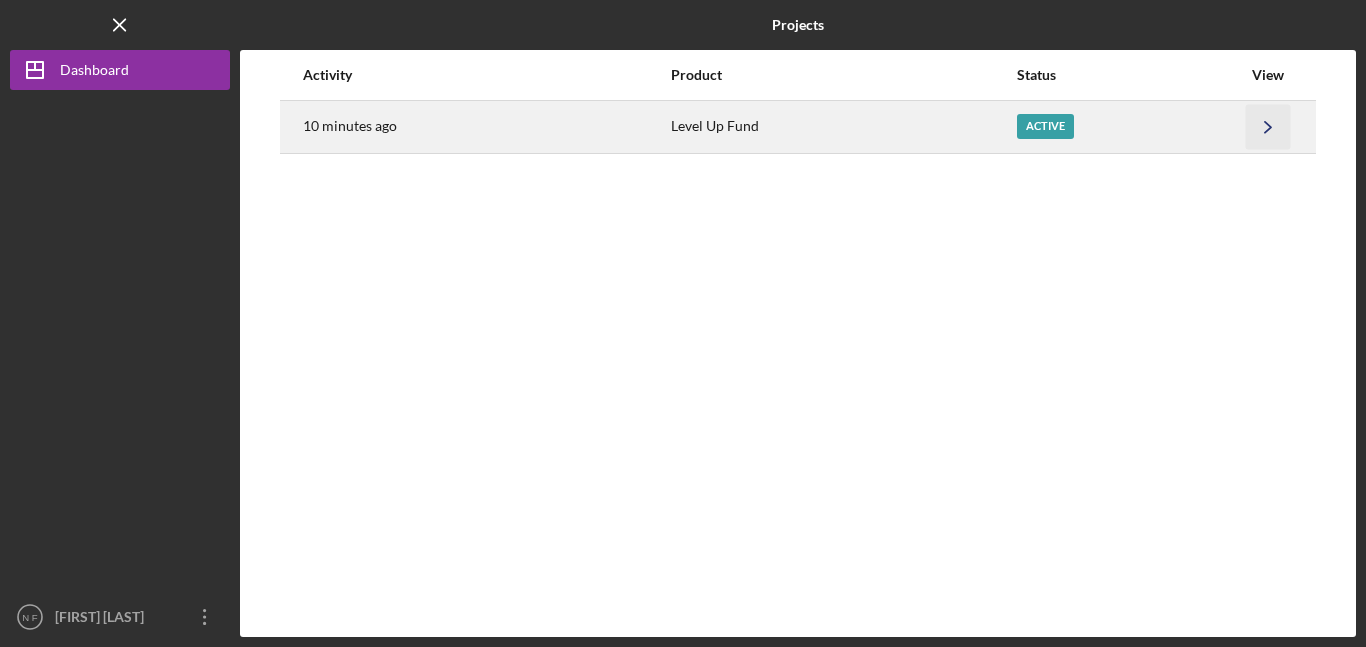 click on "Icon/Navigate" 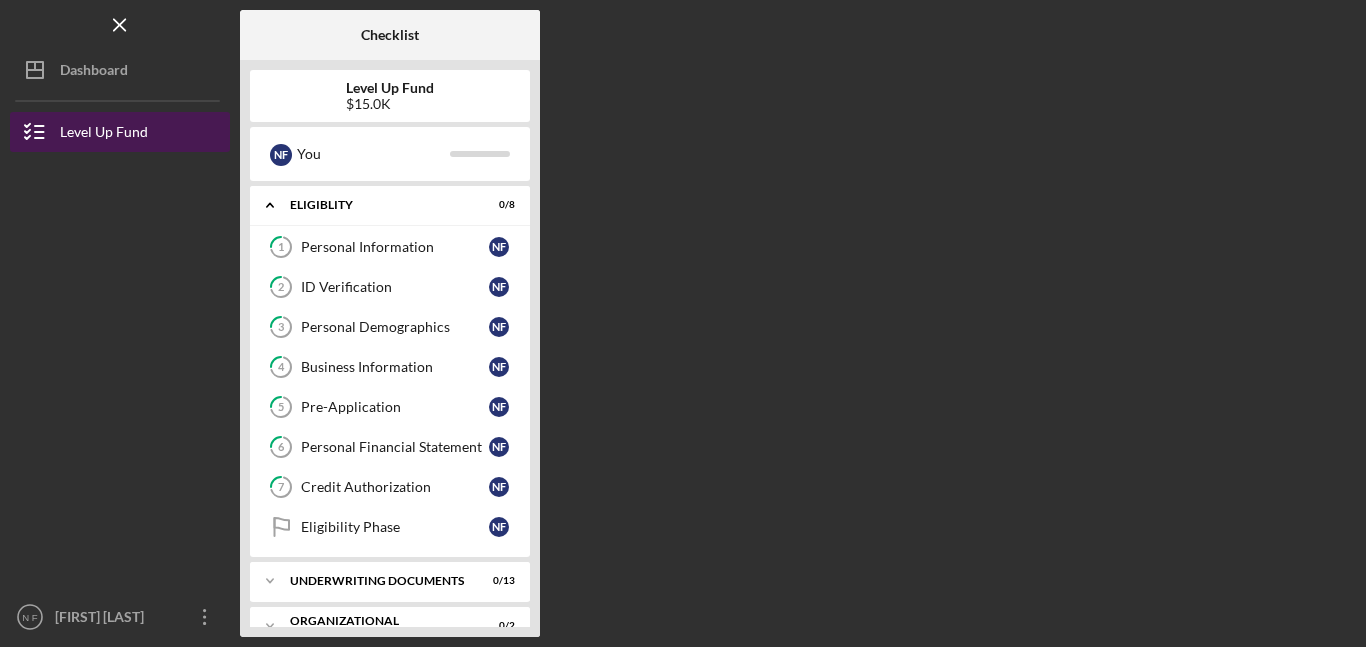 click on "Level Up Fund" at bounding box center (104, 134) 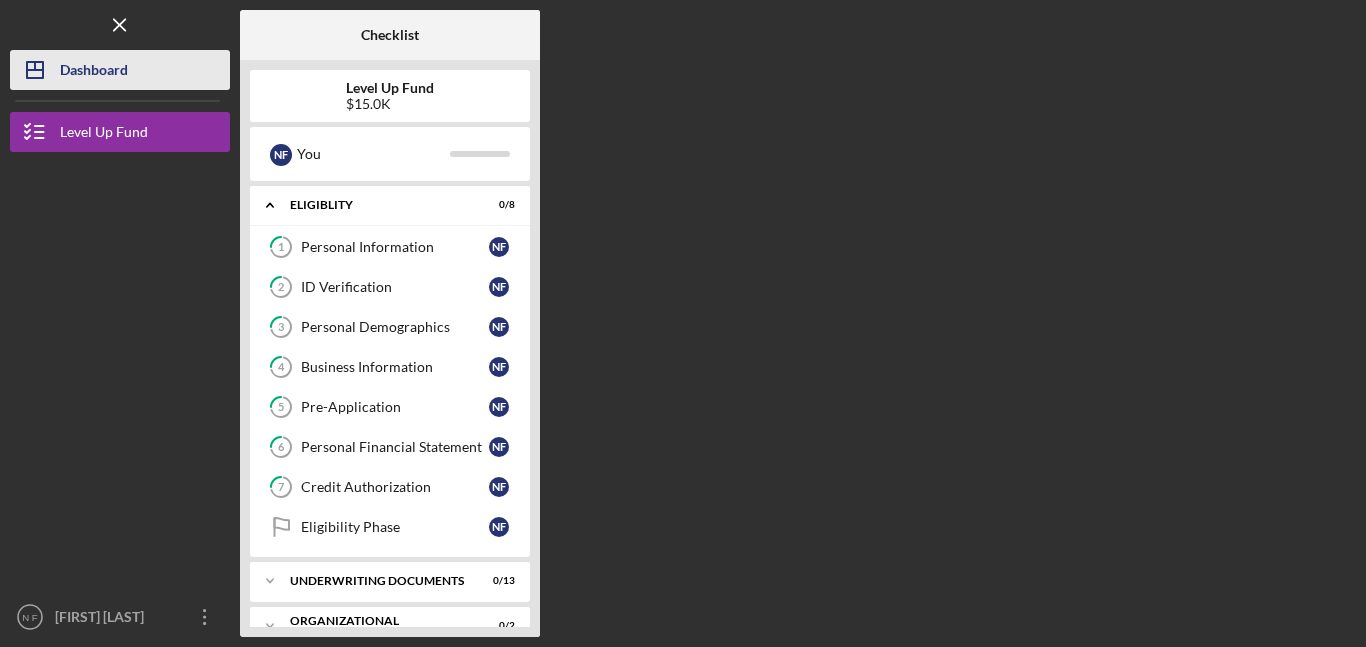click on "Dashboard" at bounding box center [94, 72] 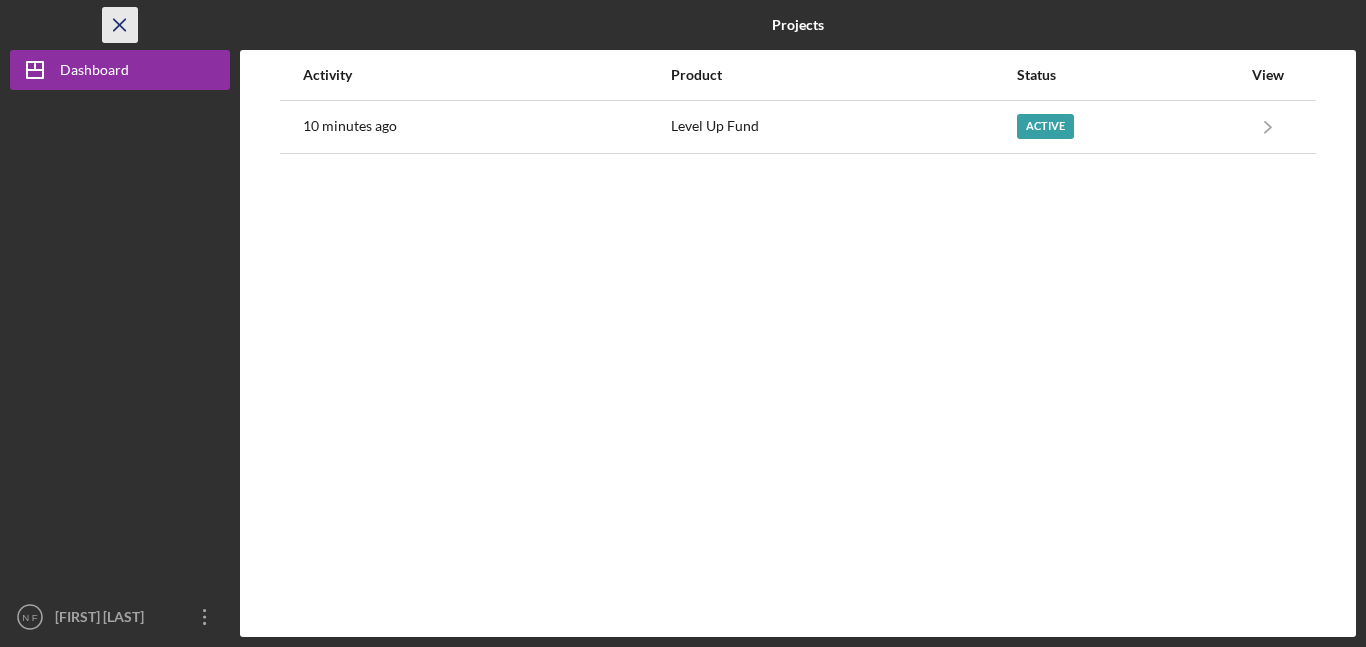 click on "Icon/Menu Close" 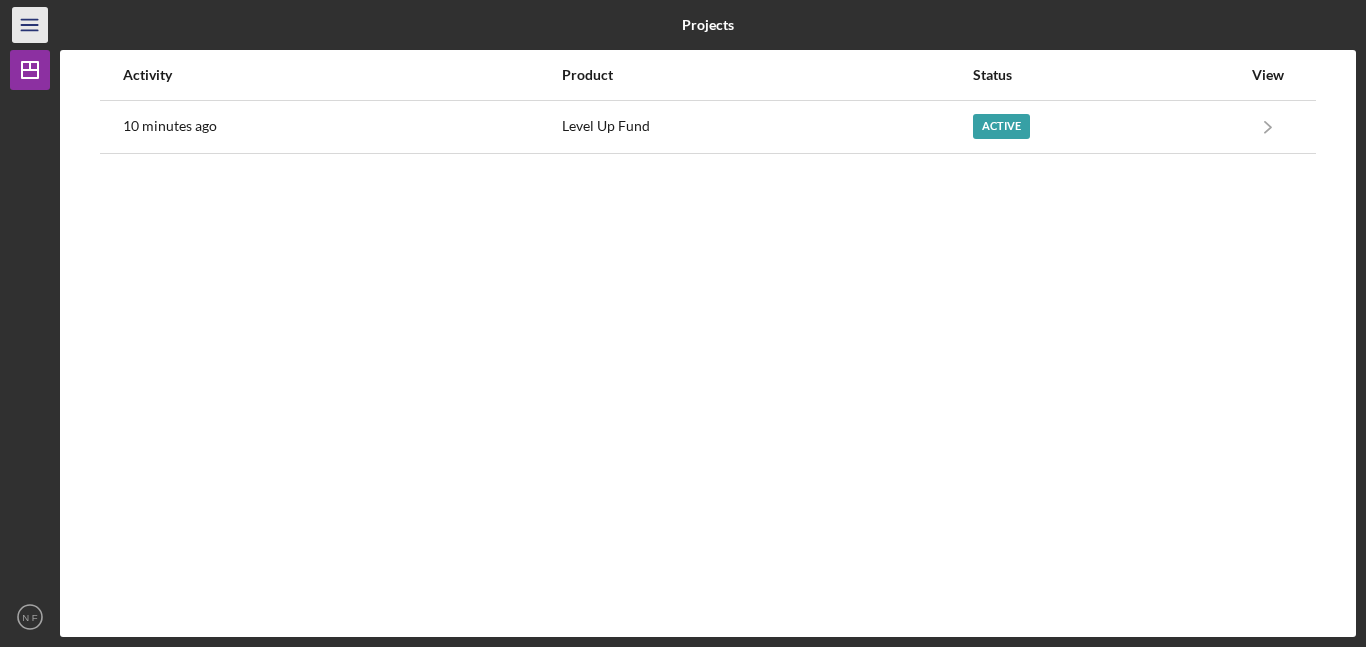 click on "Icon/Menu" 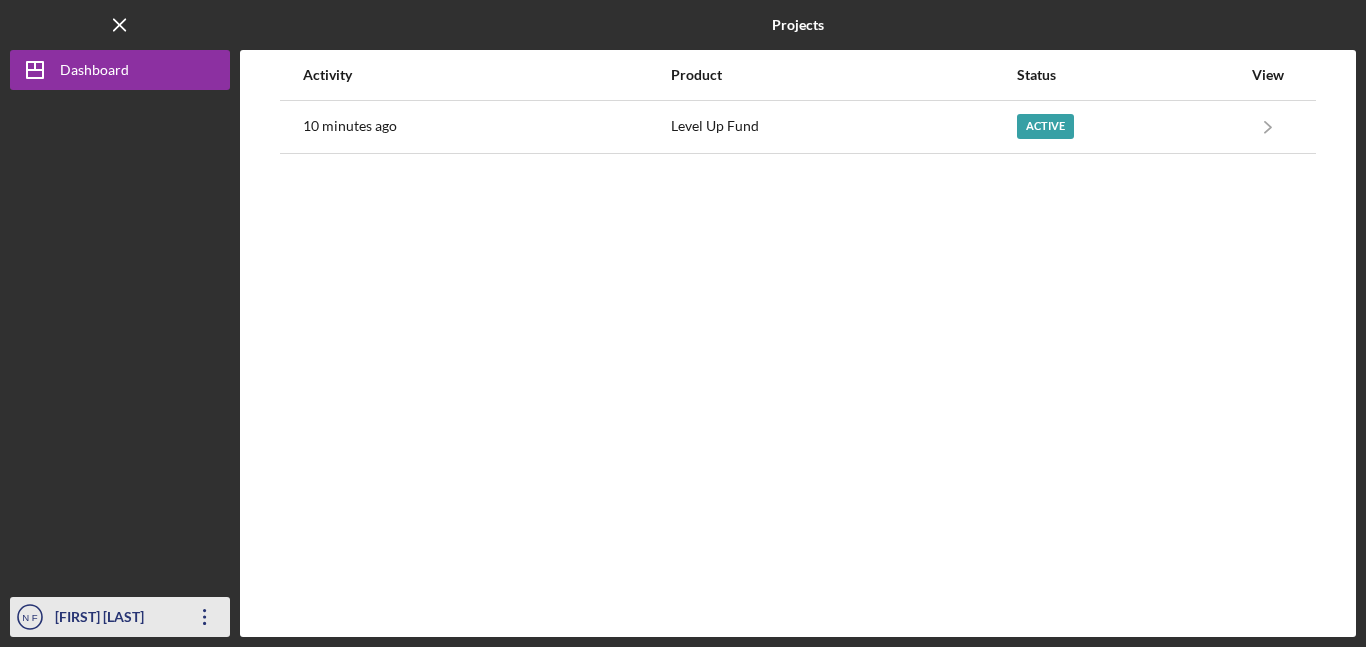 click on "[FIRST] [LAST]" at bounding box center [115, 619] 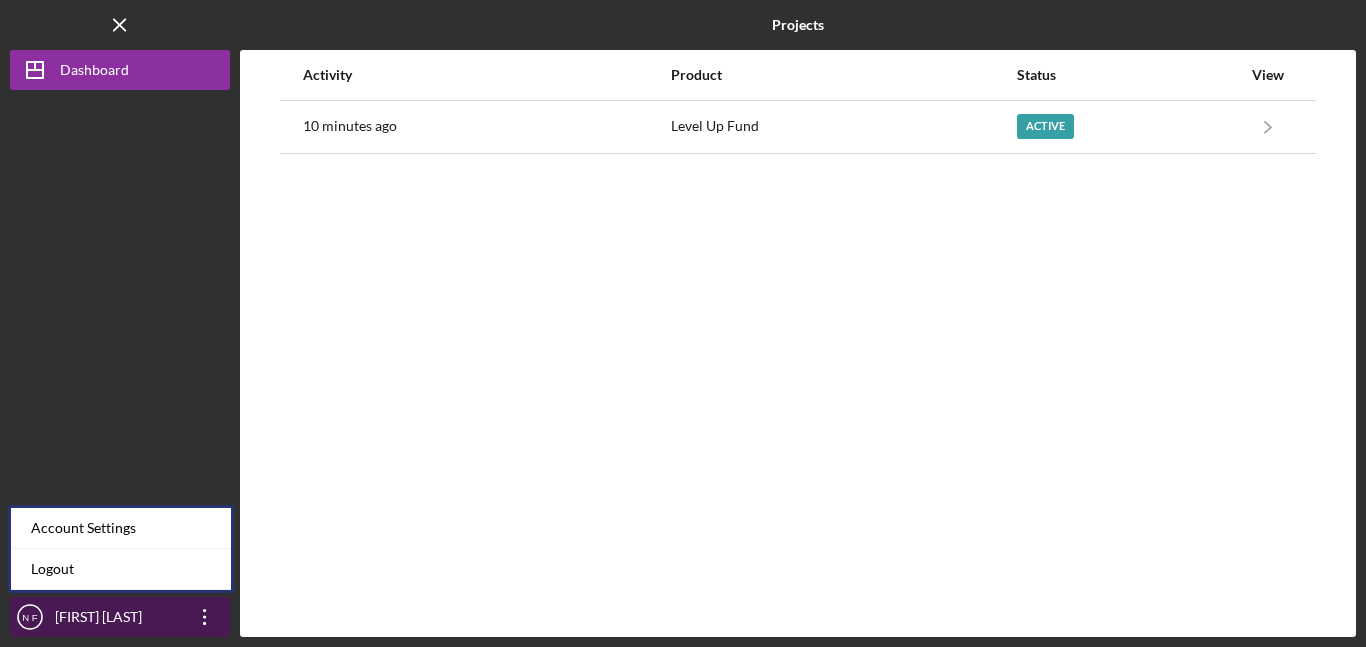 click on "Icon/Overflow" 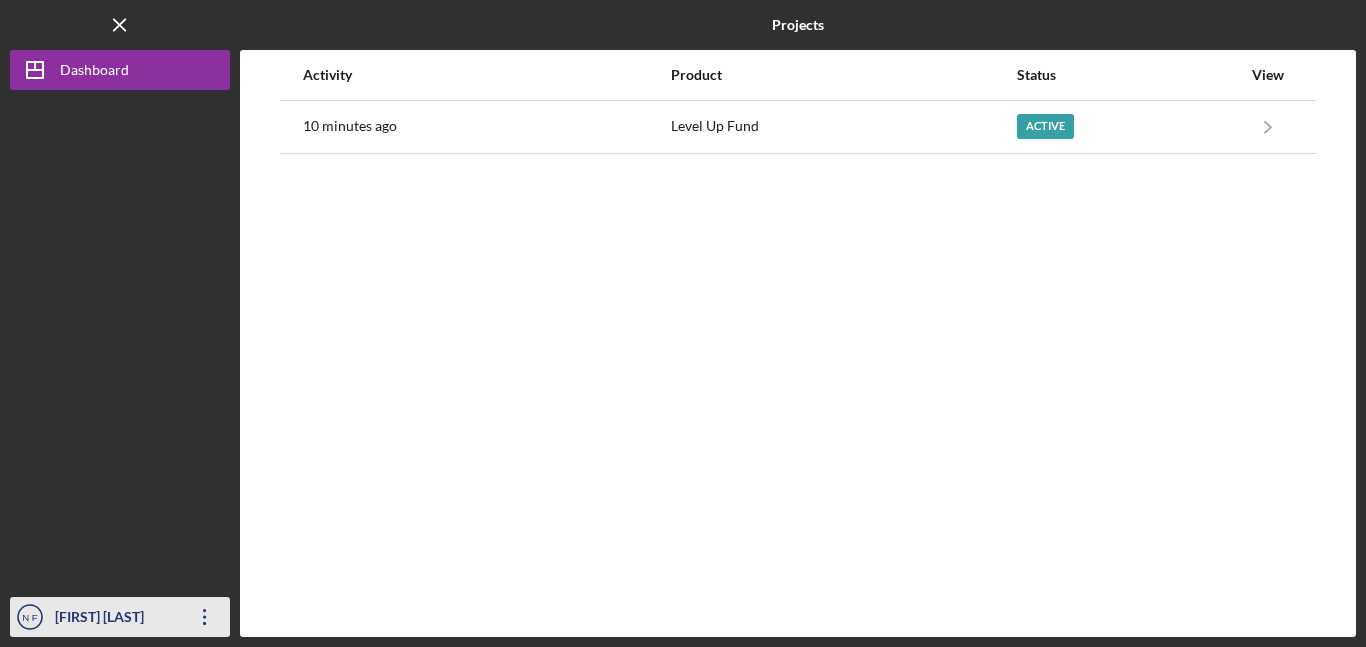click on "Icon/Overflow" 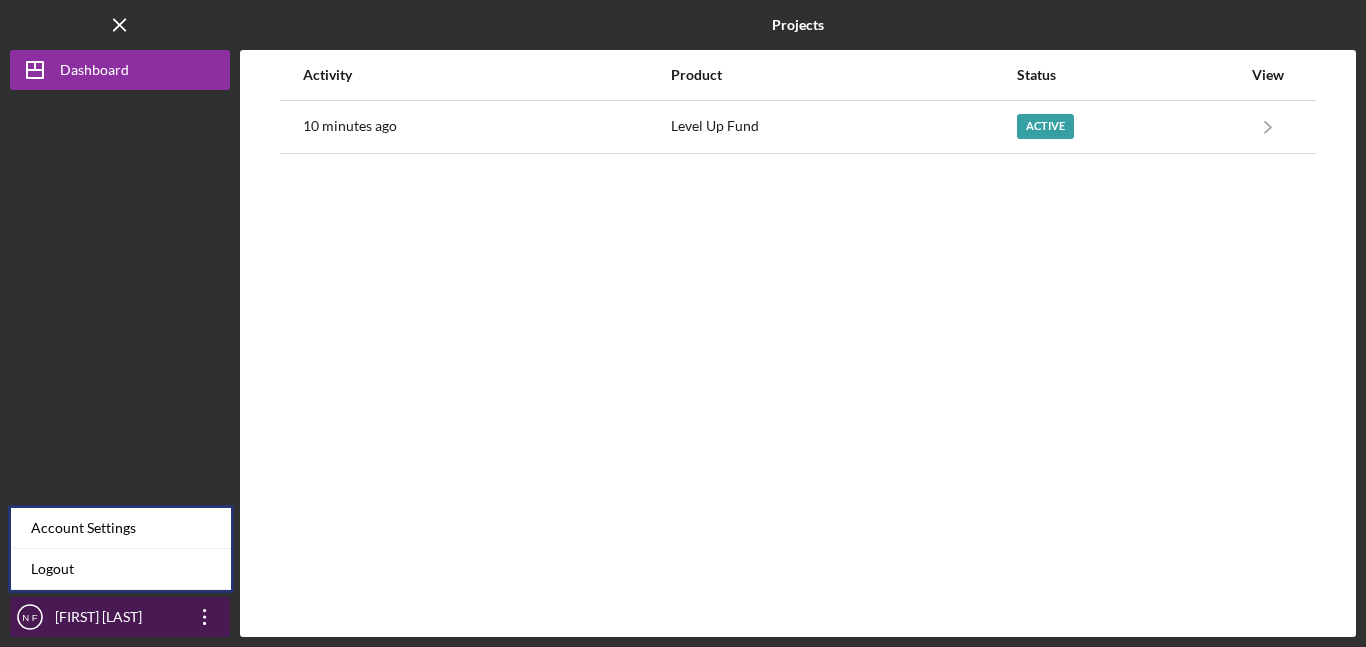 click on "[FIRST] [LAST]" at bounding box center [115, 619] 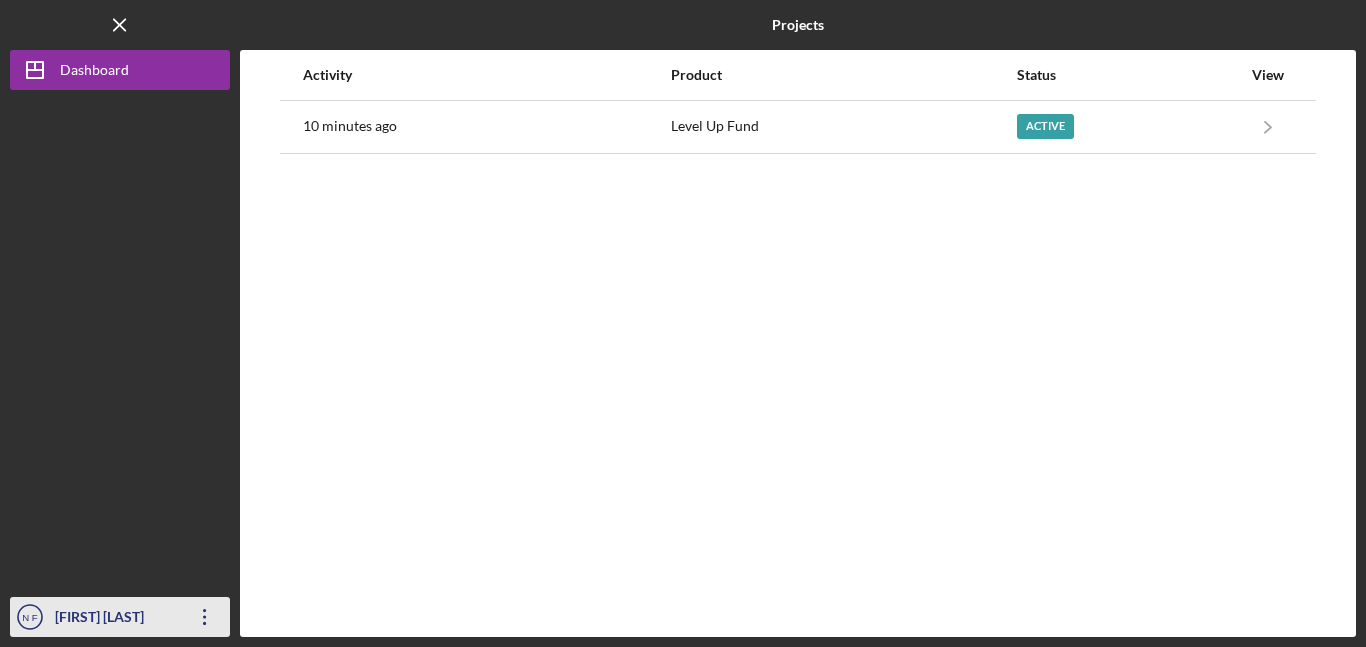 click on "Icon/Overflow" 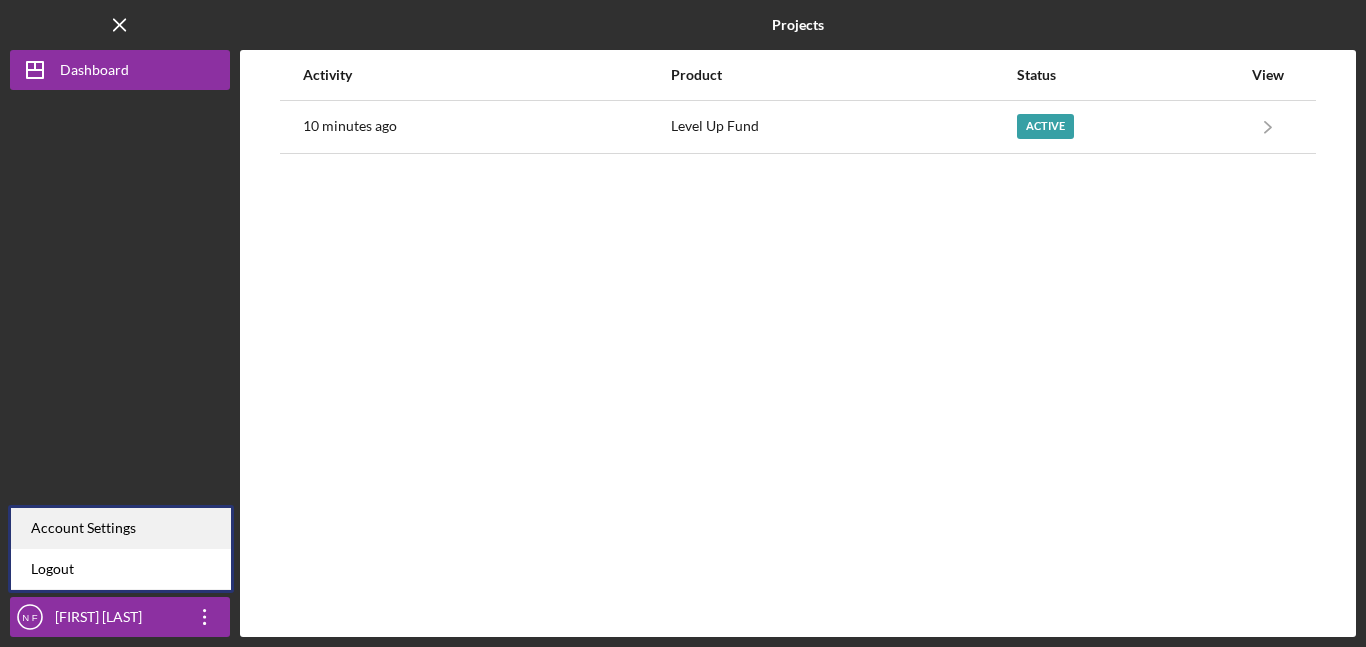 click on "Account Settings" at bounding box center [121, 528] 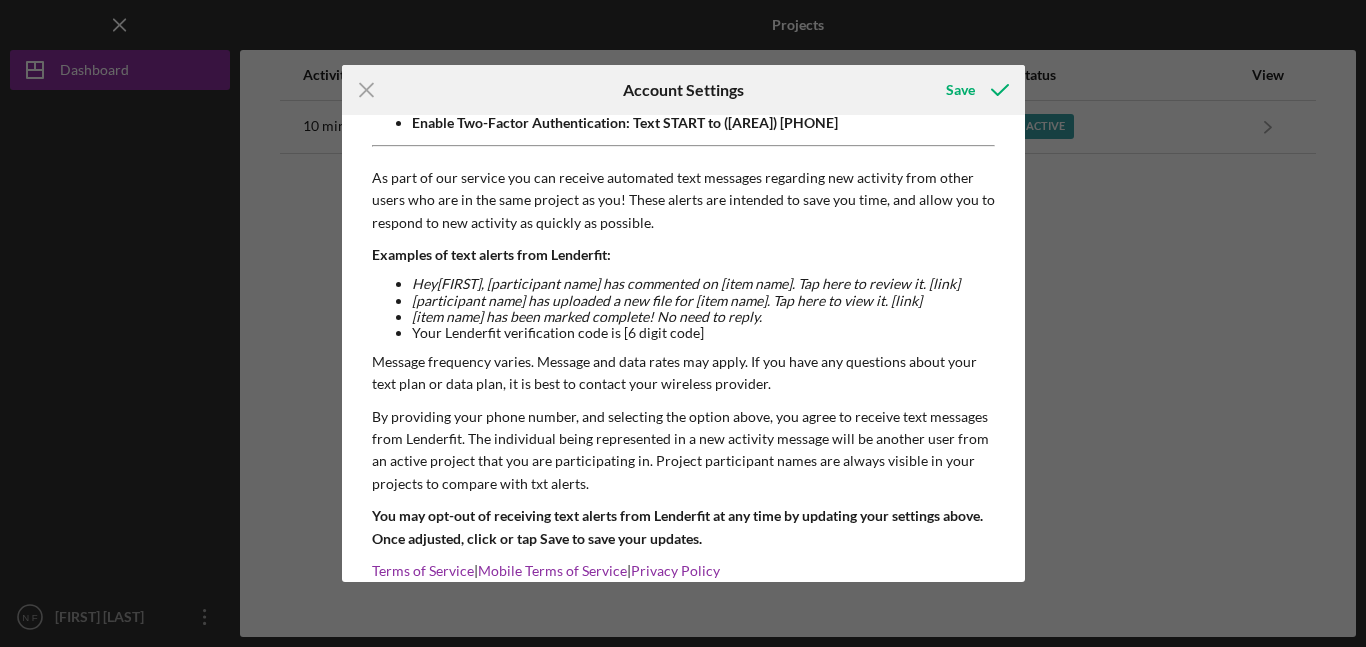scroll, scrollTop: 236, scrollLeft: 0, axis: vertical 